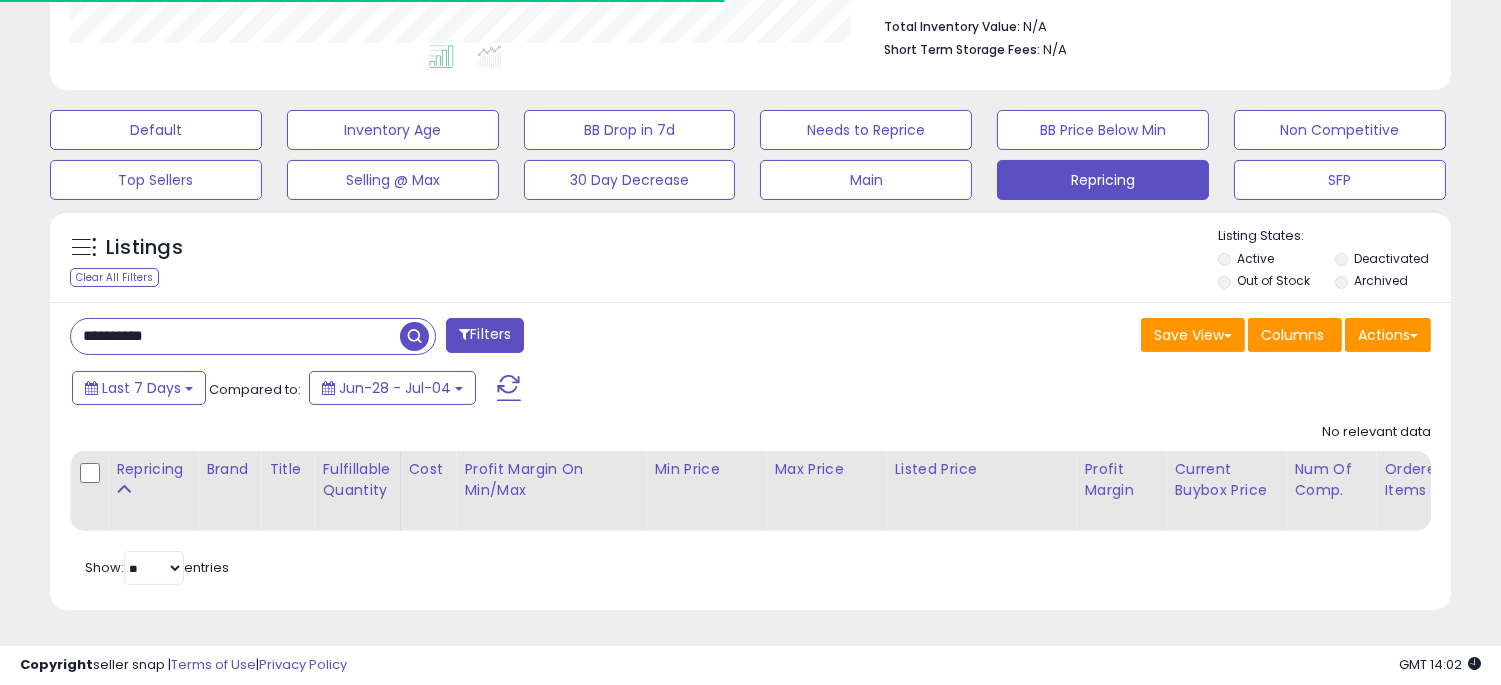 scroll, scrollTop: 537, scrollLeft: 0, axis: vertical 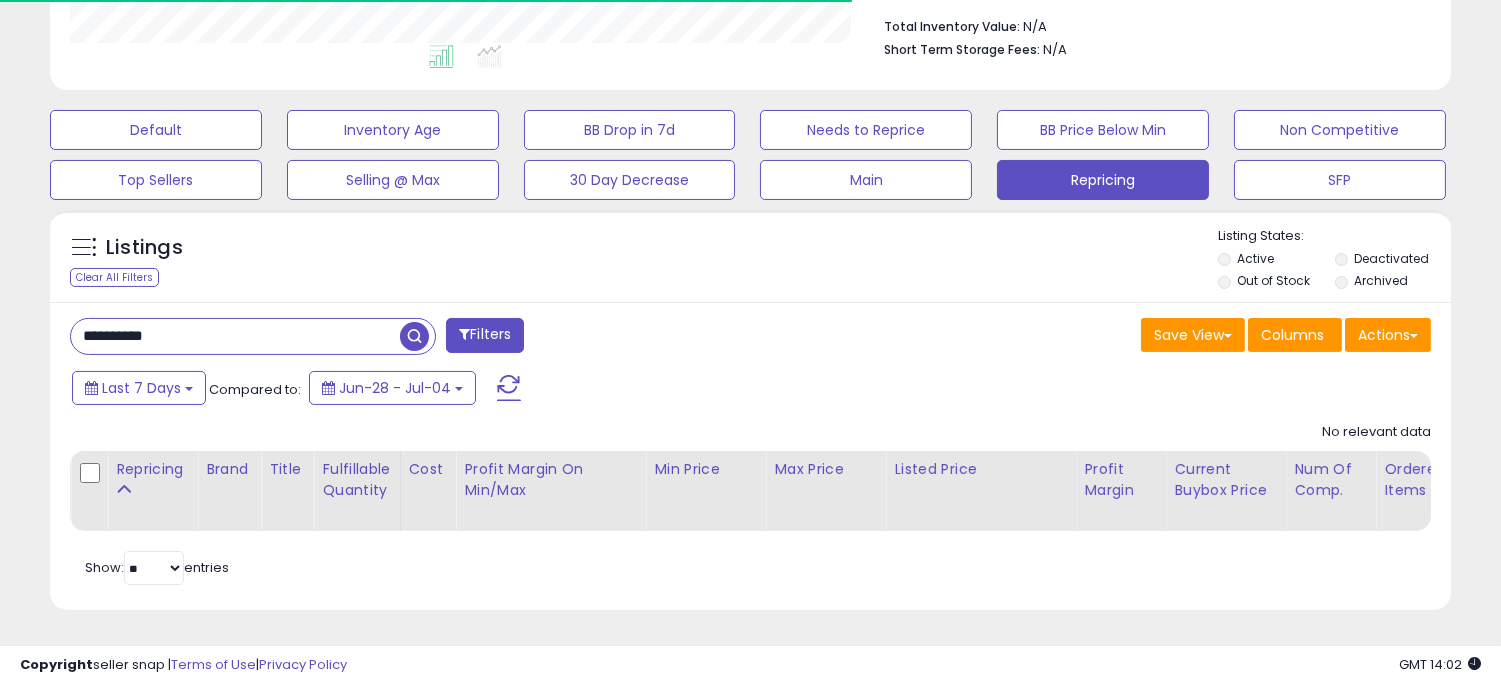 click on "**********" at bounding box center (235, 336) 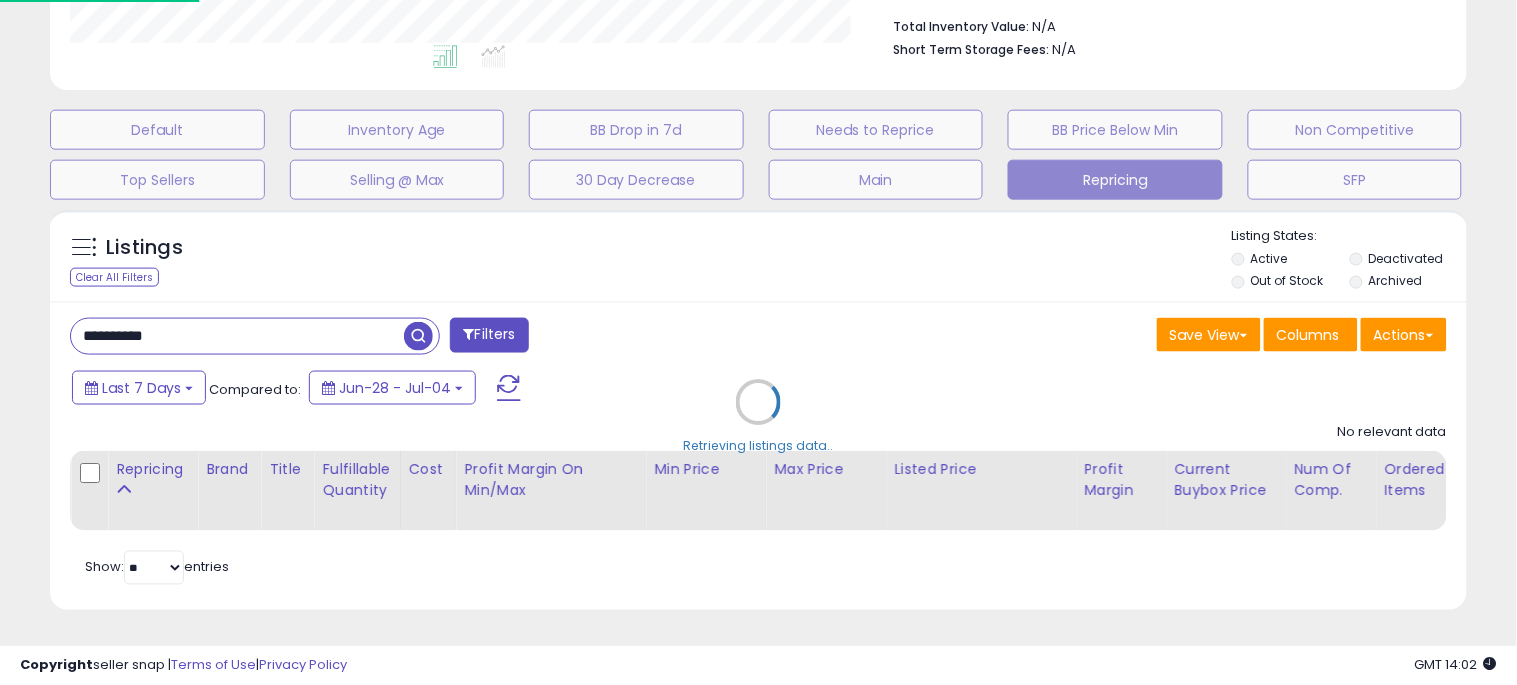 scroll, scrollTop: 999590, scrollLeft: 999178, axis: both 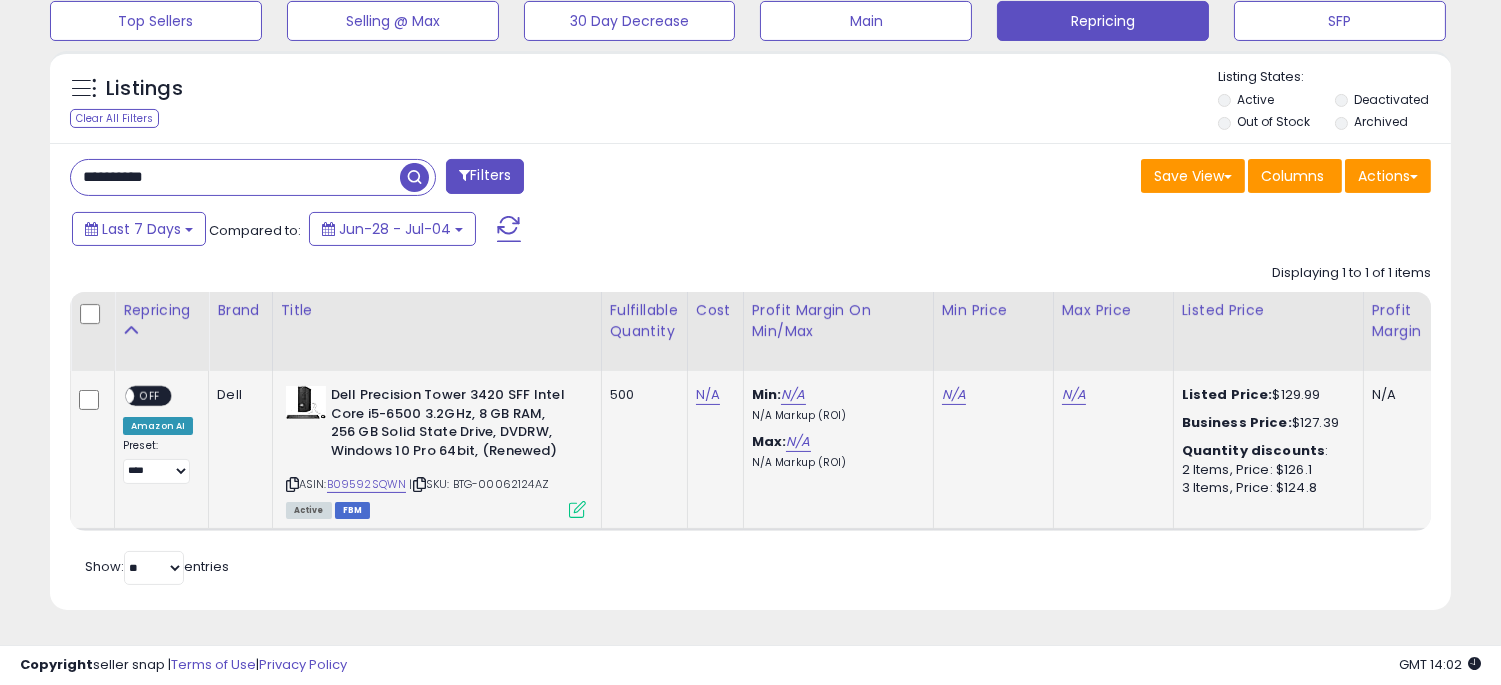 click on "OFF" at bounding box center [150, 396] 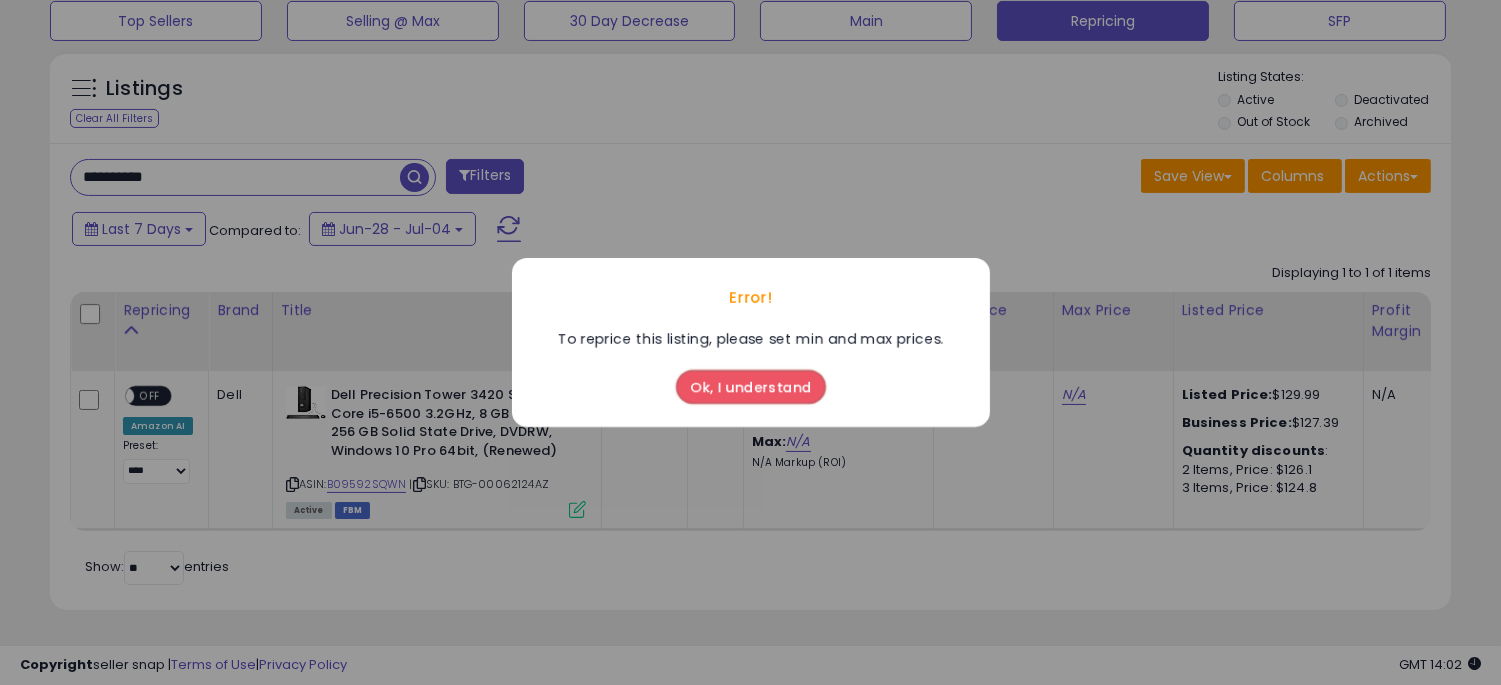 click on "Ok, I understand" at bounding box center [751, 387] 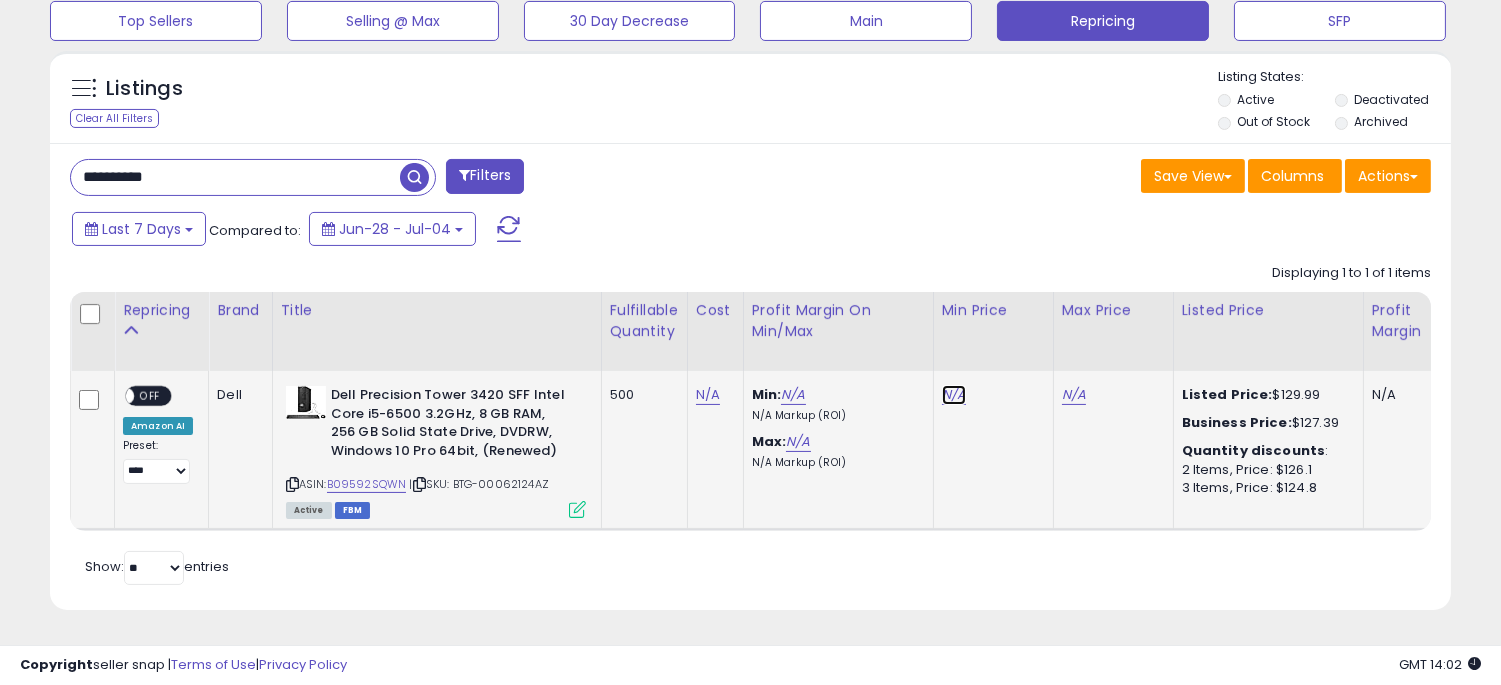 click on "N/A" at bounding box center (954, 395) 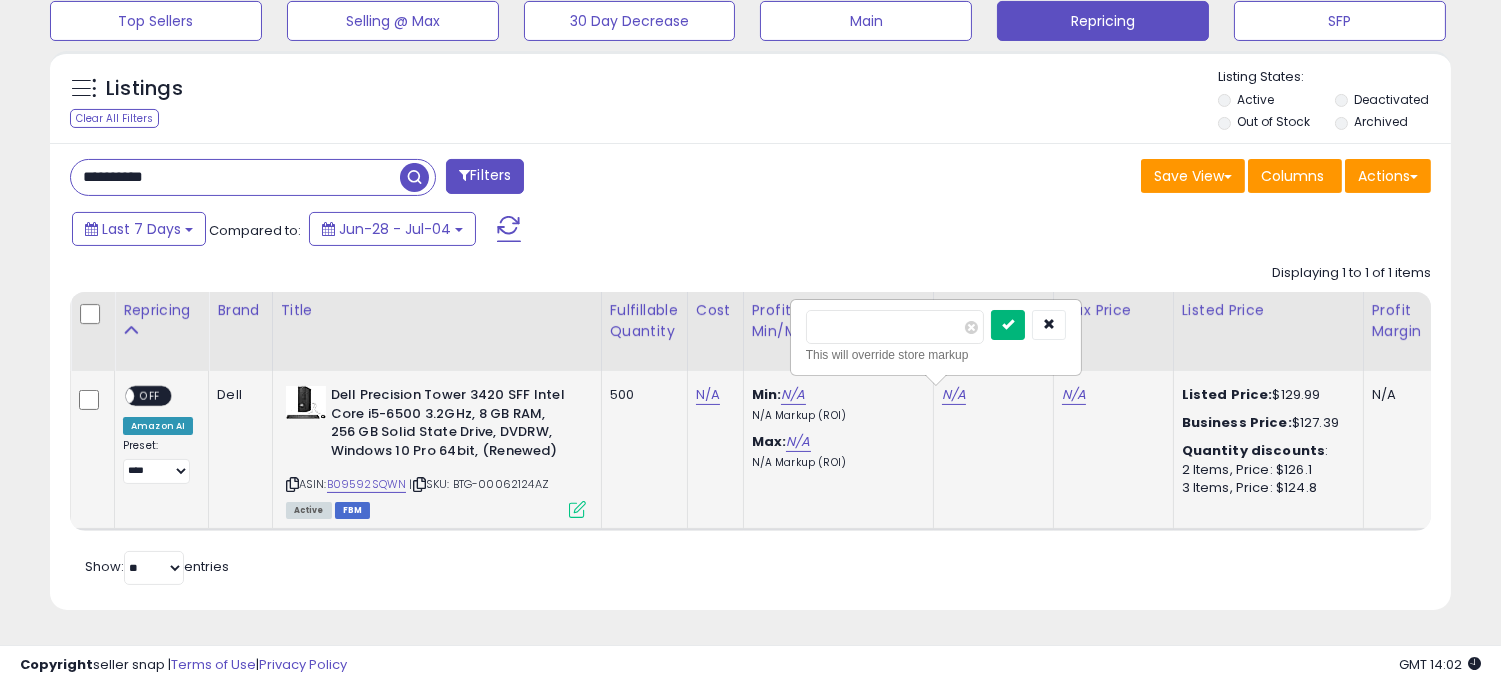 type on "******" 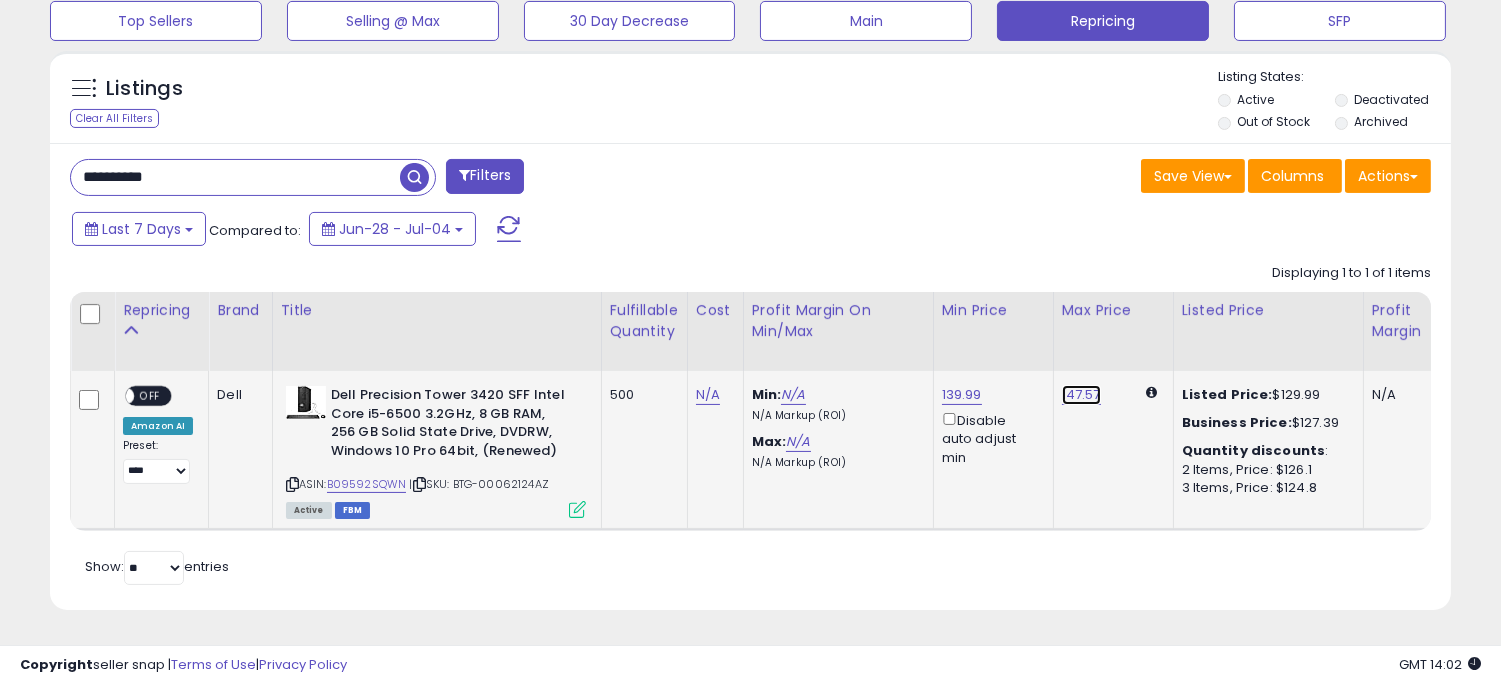 click on "147.57" at bounding box center (1081, 395) 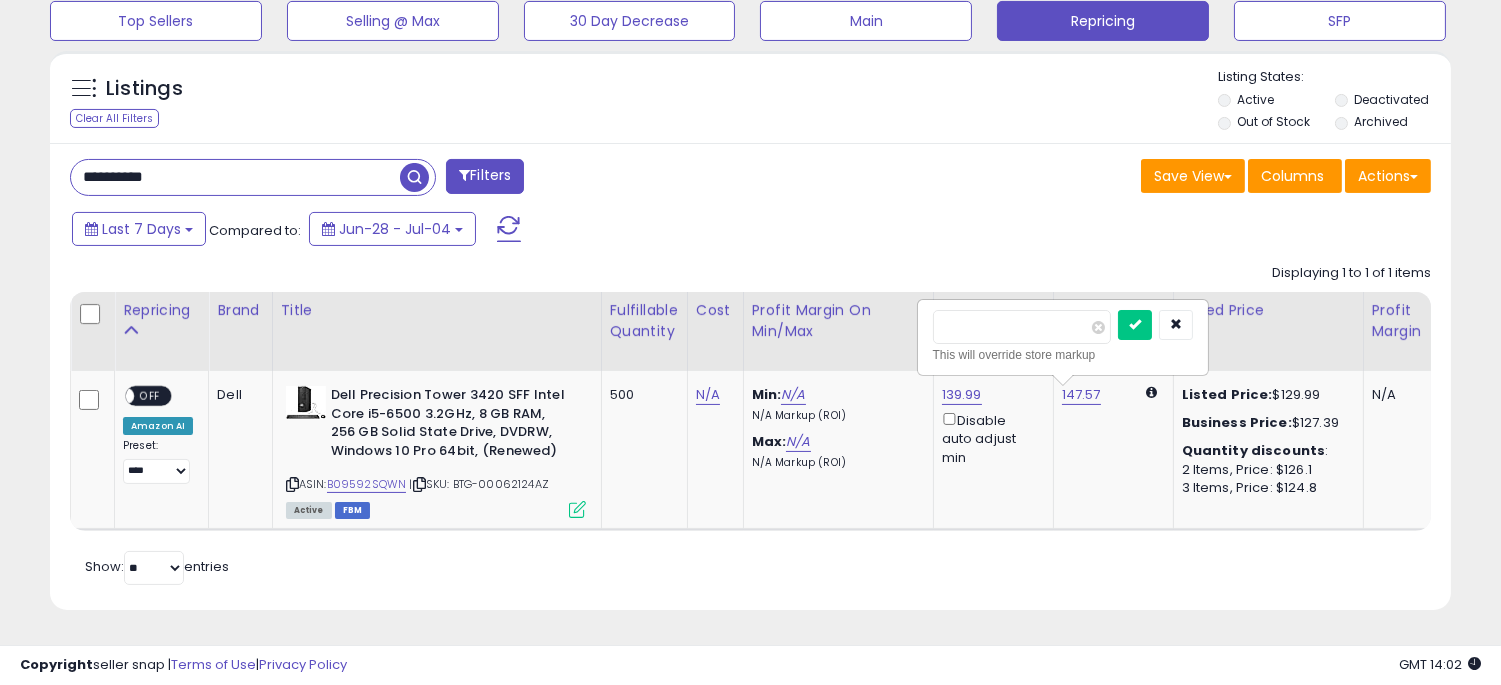 drag, startPoint x: 1024, startPoint y: 322, endPoint x: 898, endPoint y: 337, distance: 126.88972 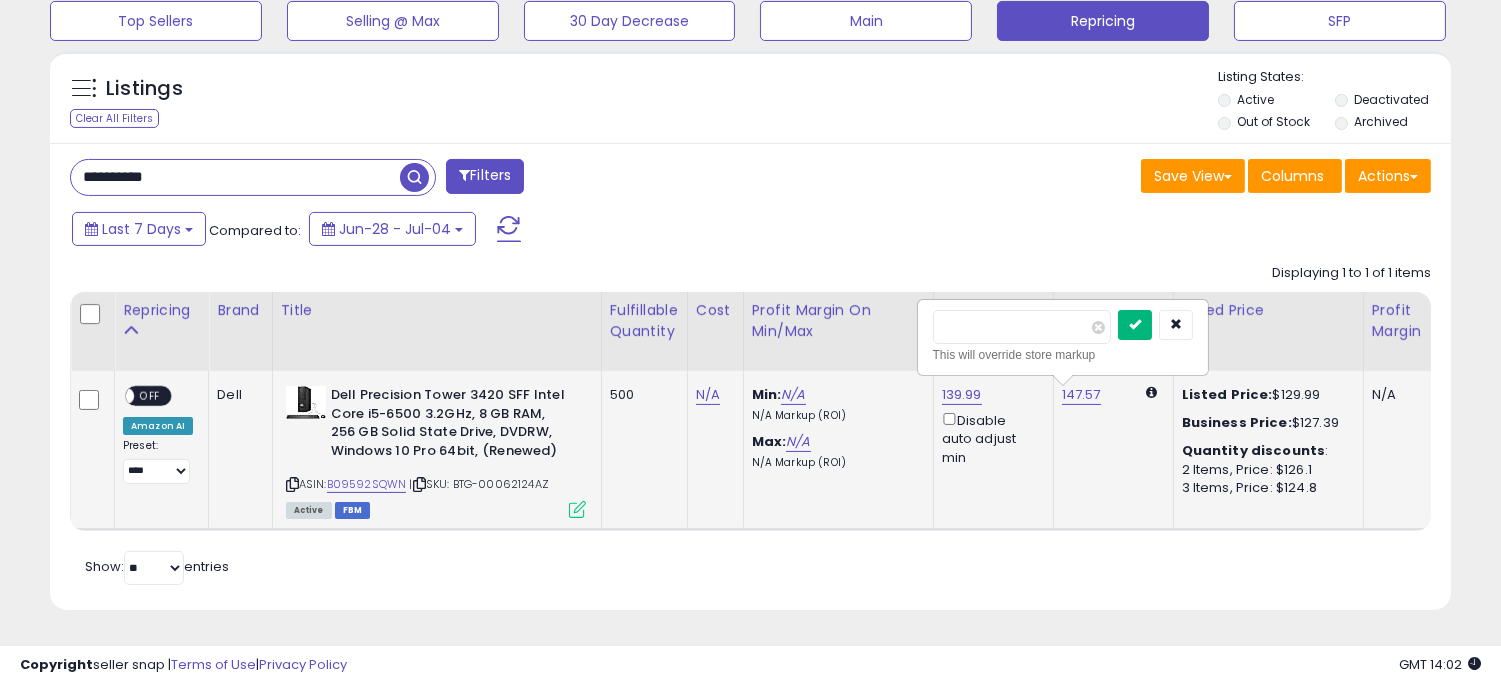 type on "******" 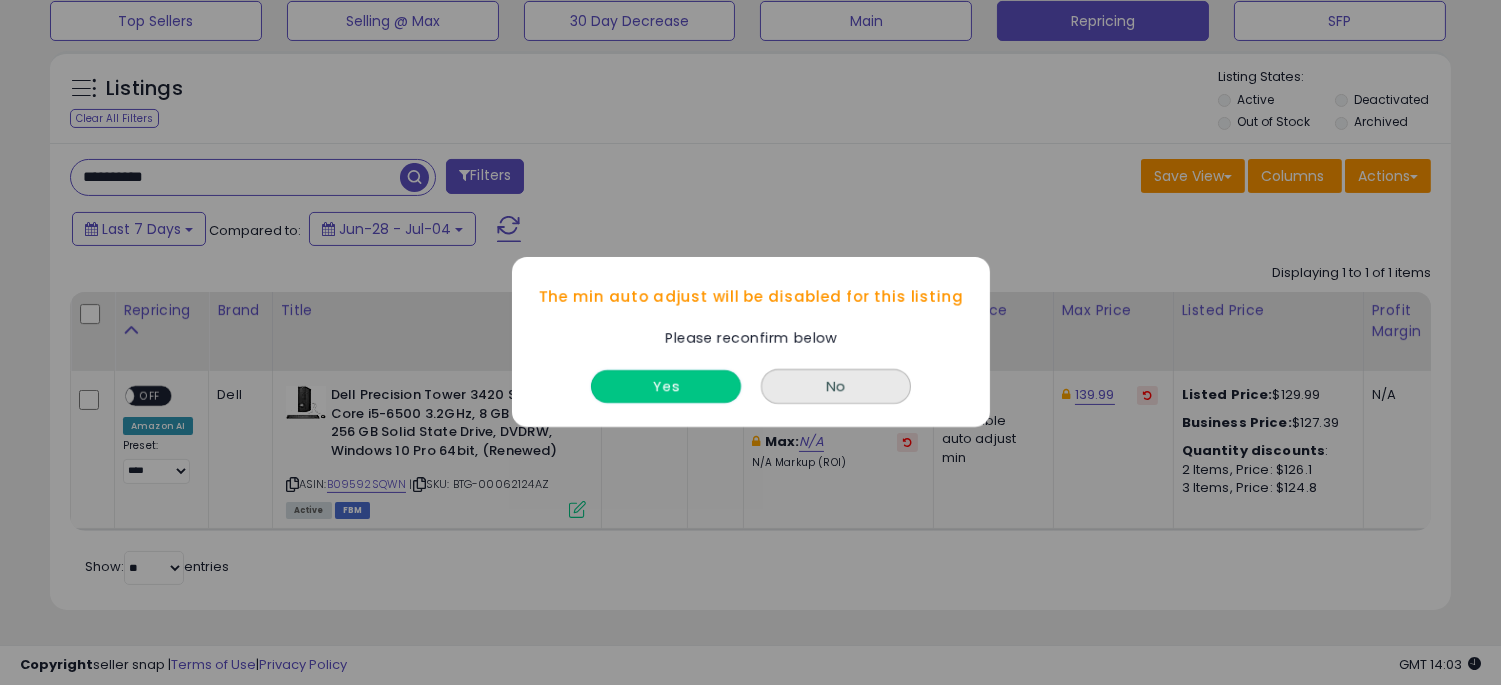 click on "Yes" at bounding box center (666, 387) 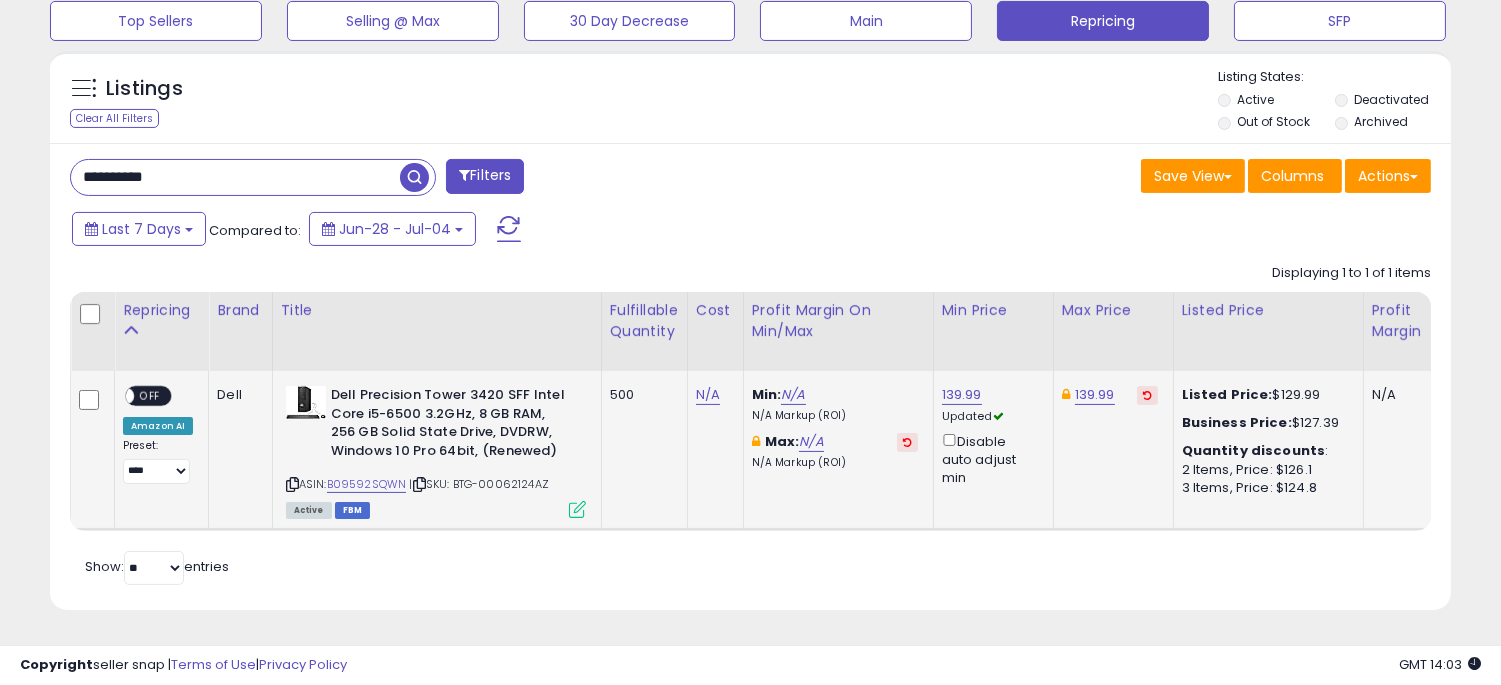 click on "OFF" at bounding box center [150, 396] 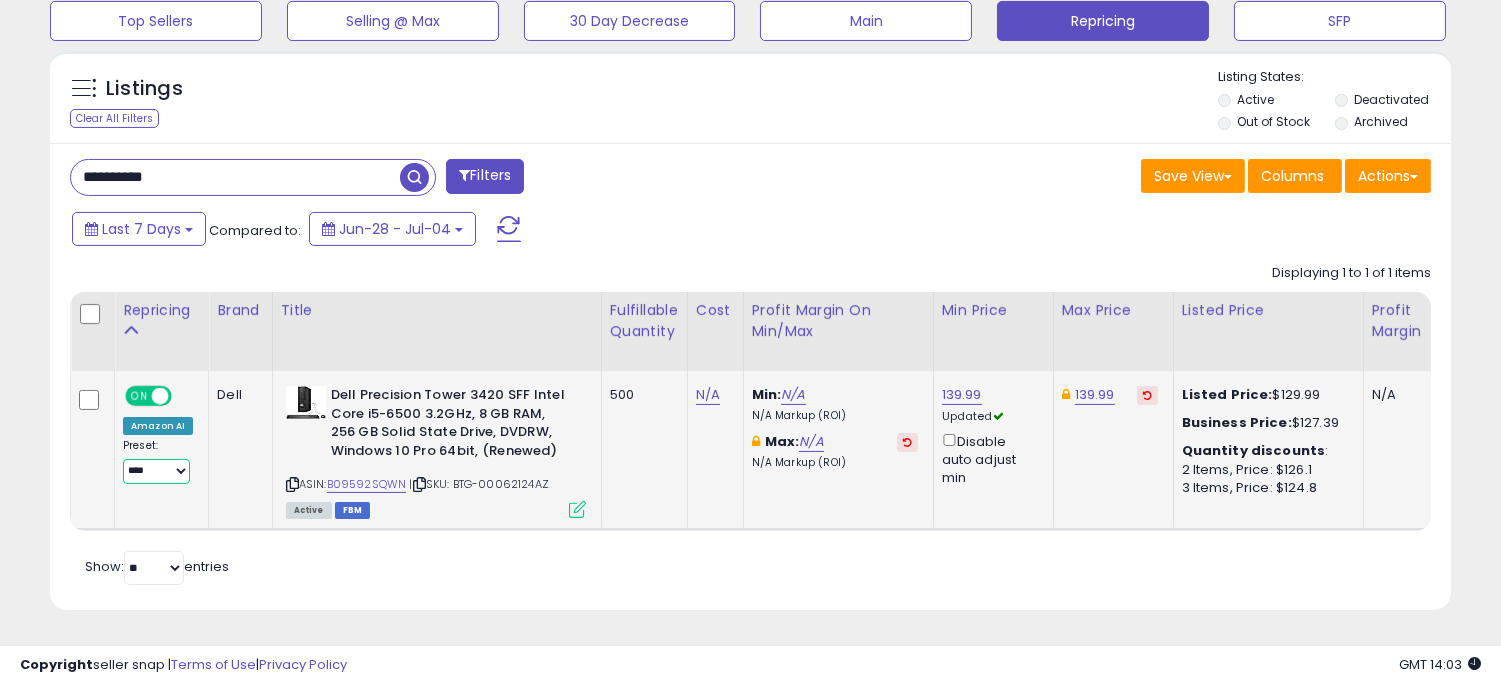 click on "**********" at bounding box center [156, 471] 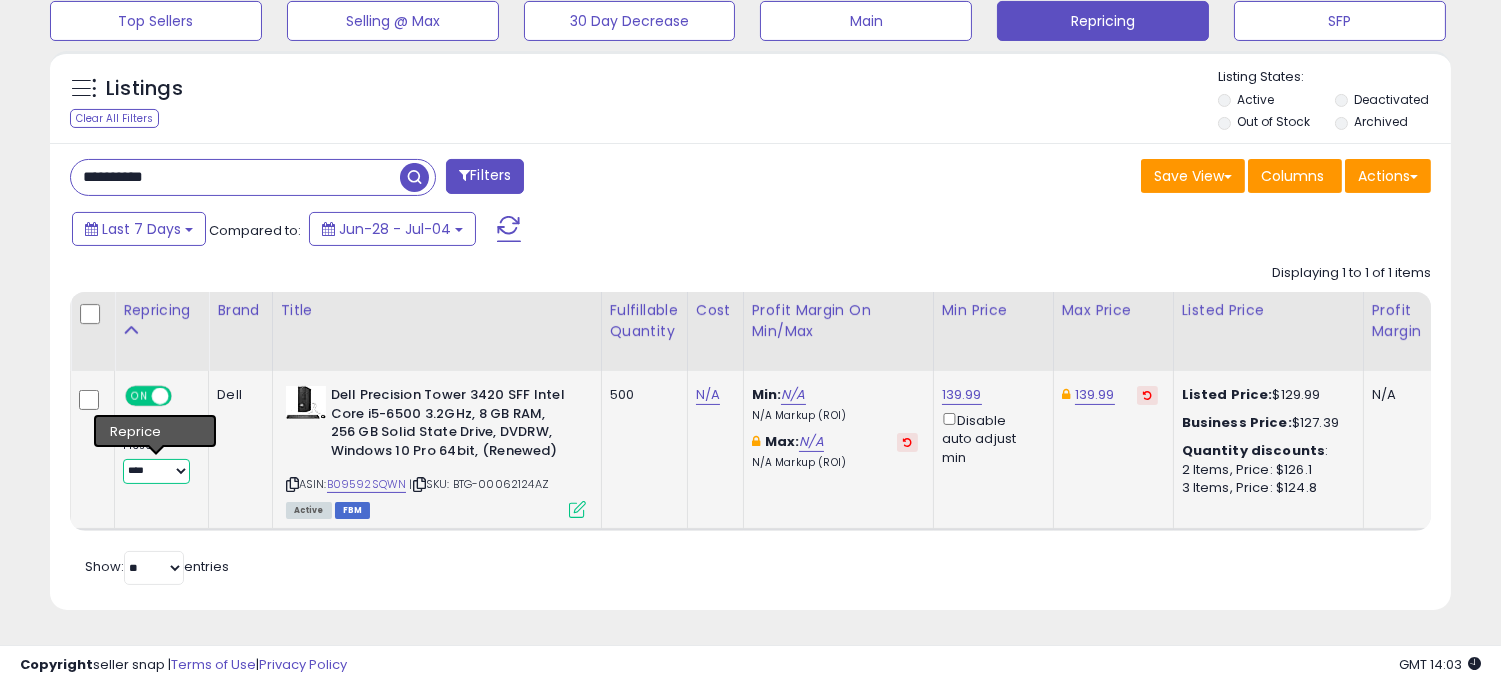 select on "**********" 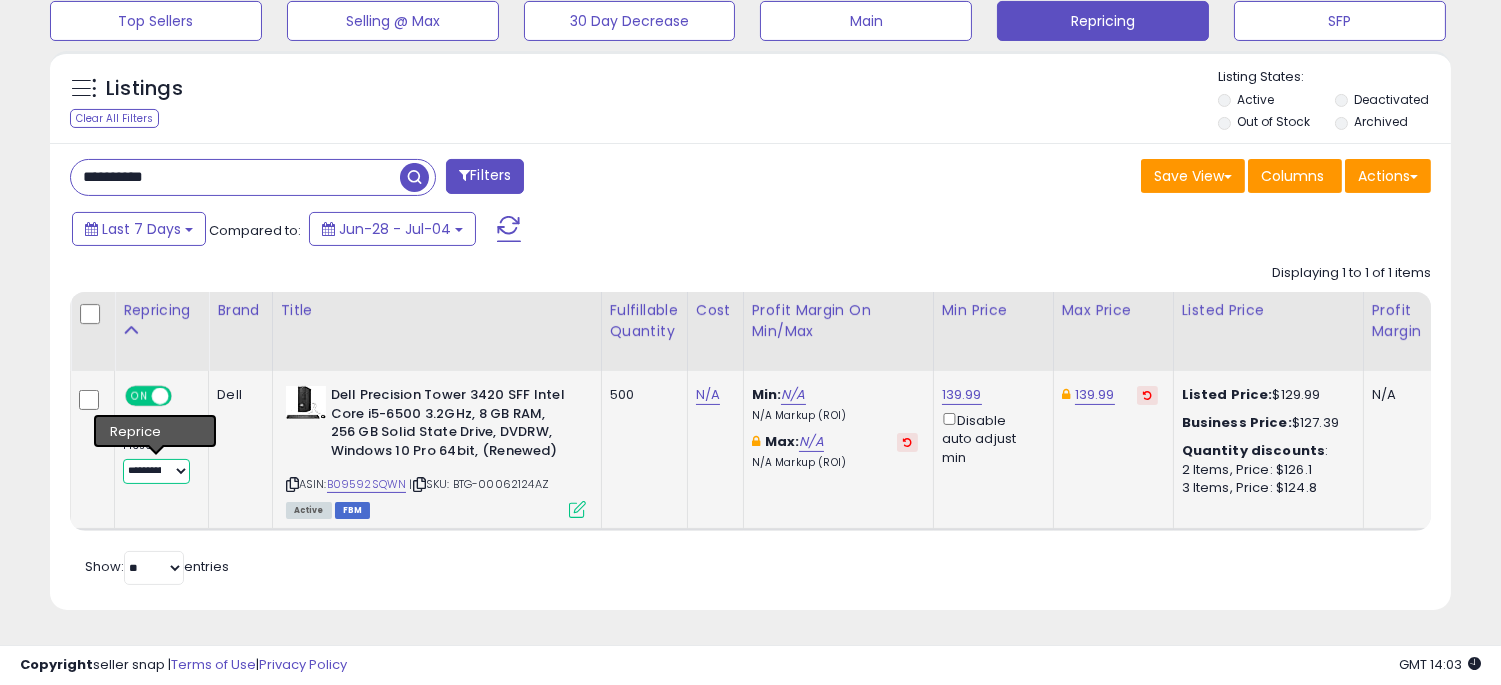 click on "**********" at bounding box center [156, 471] 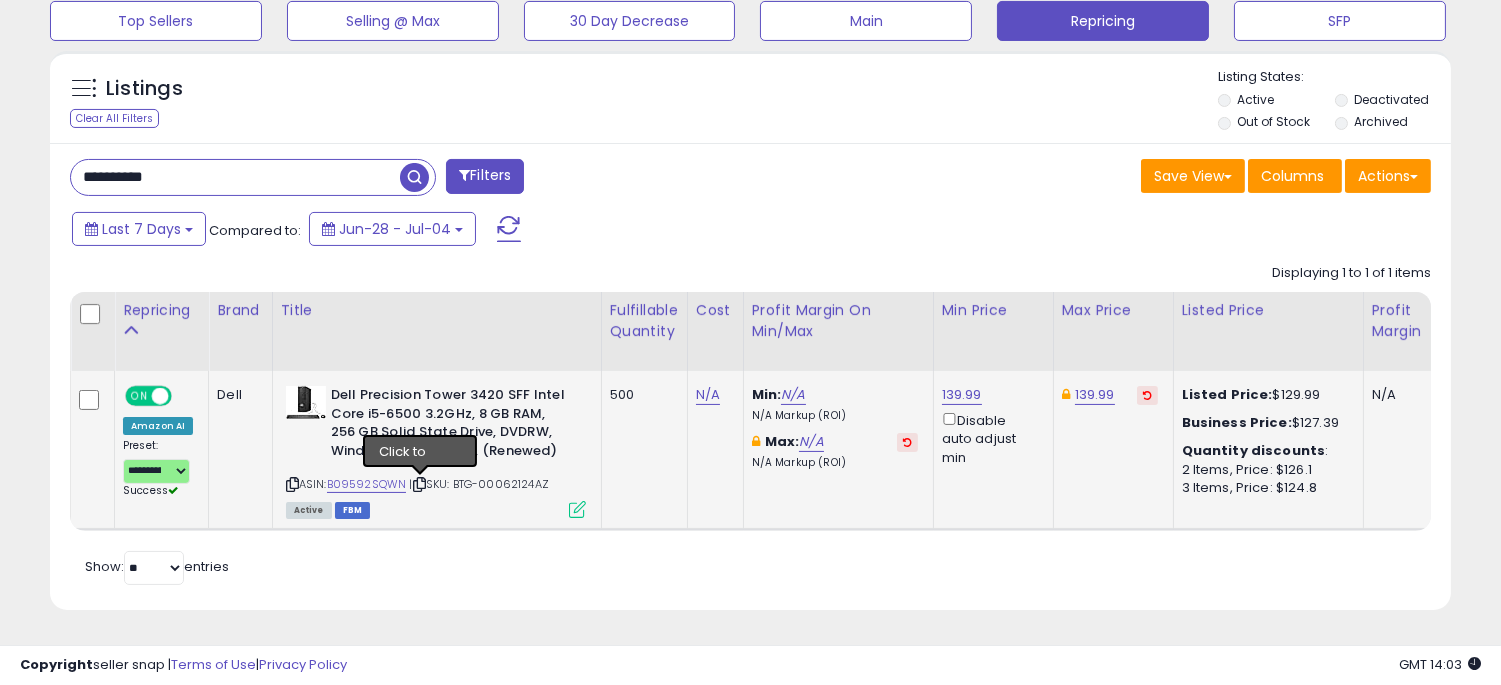 click at bounding box center [419, 484] 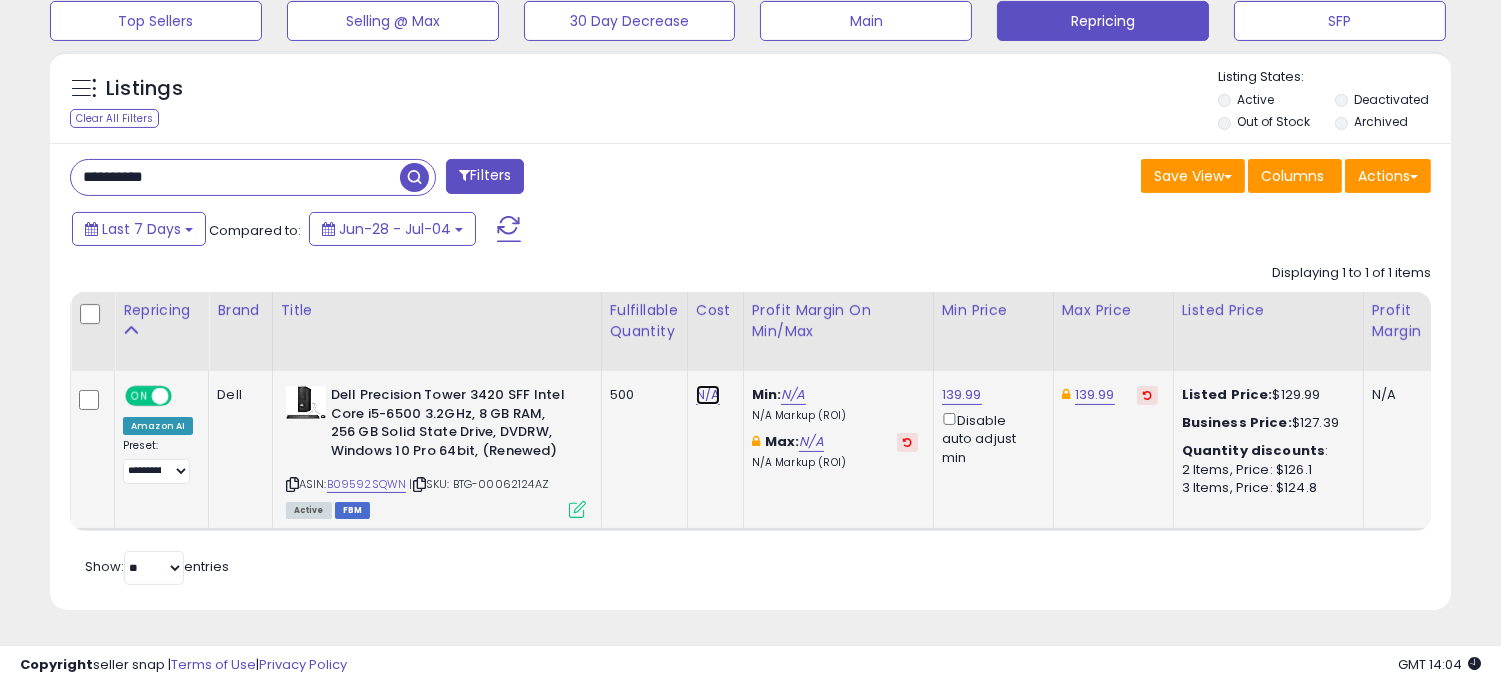 click on "N/A" at bounding box center [708, 395] 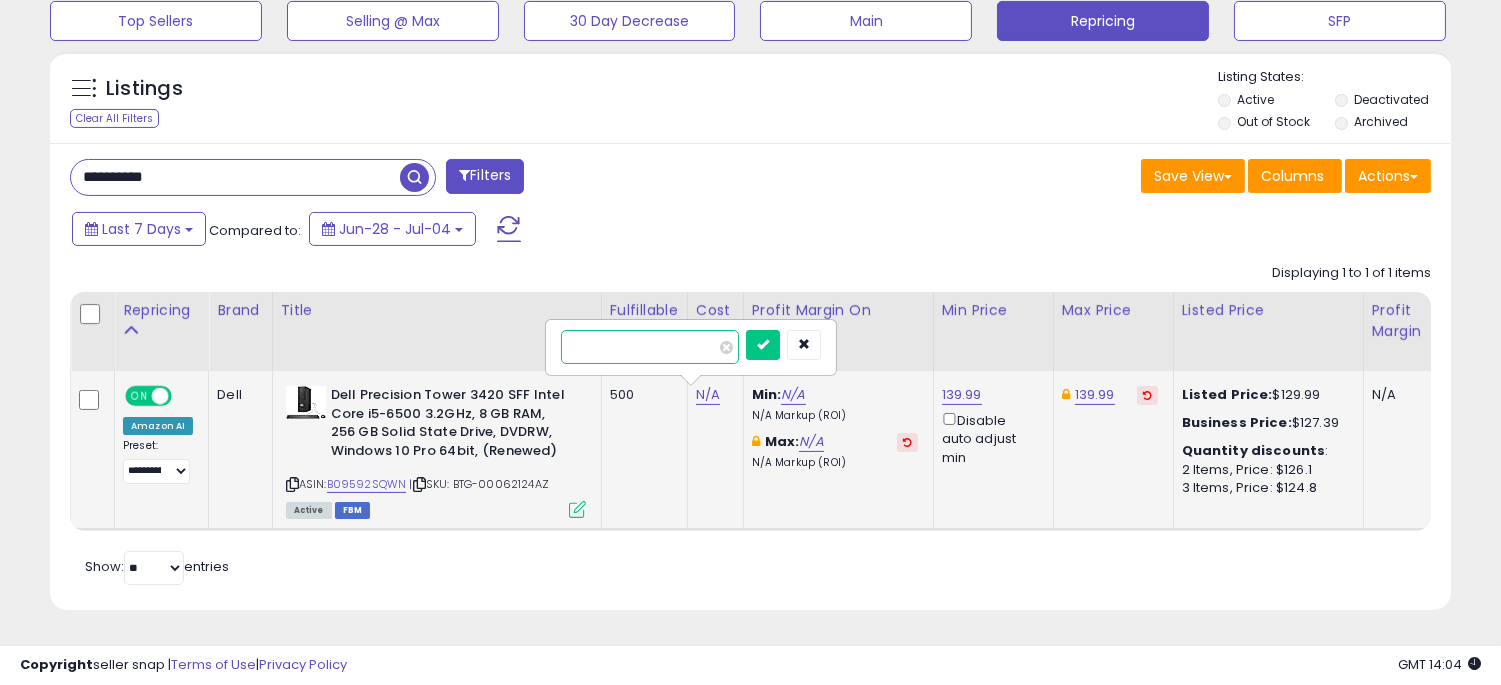 paste on "*****" 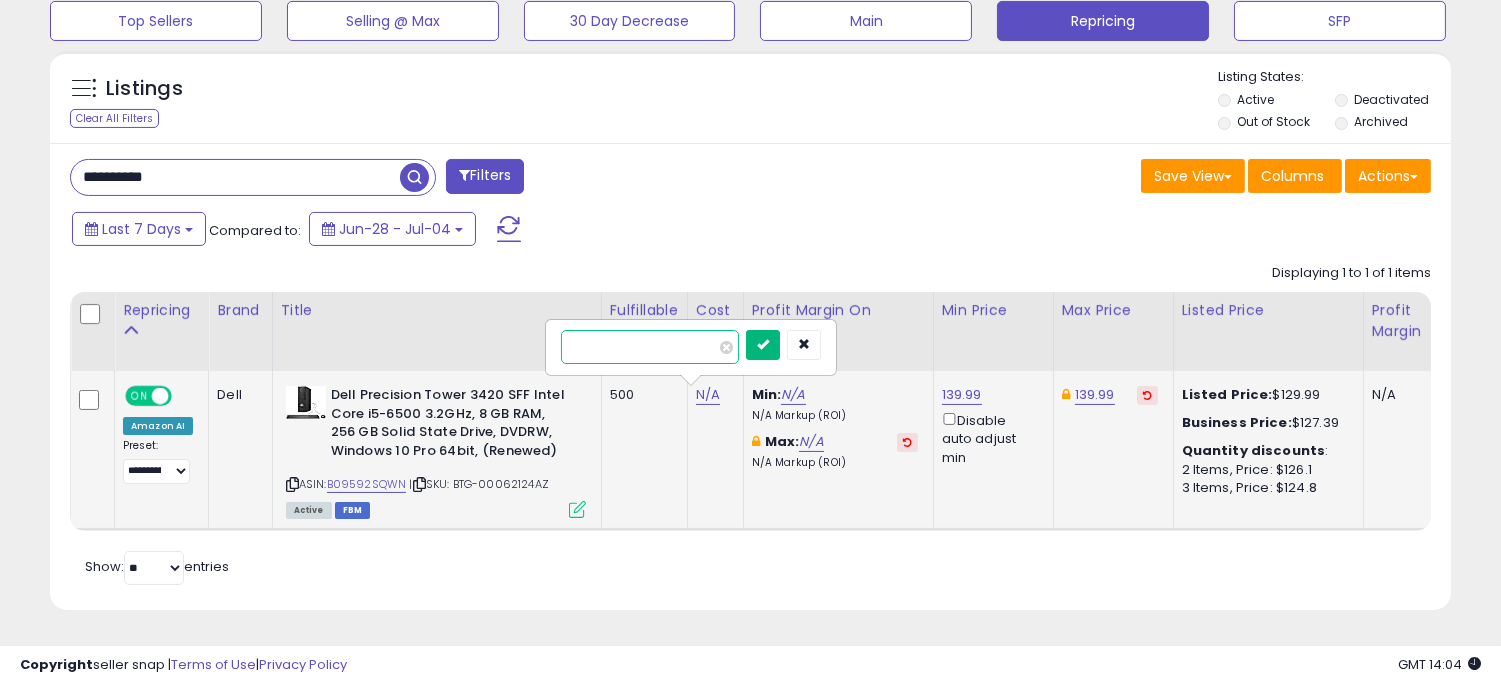 type on "*****" 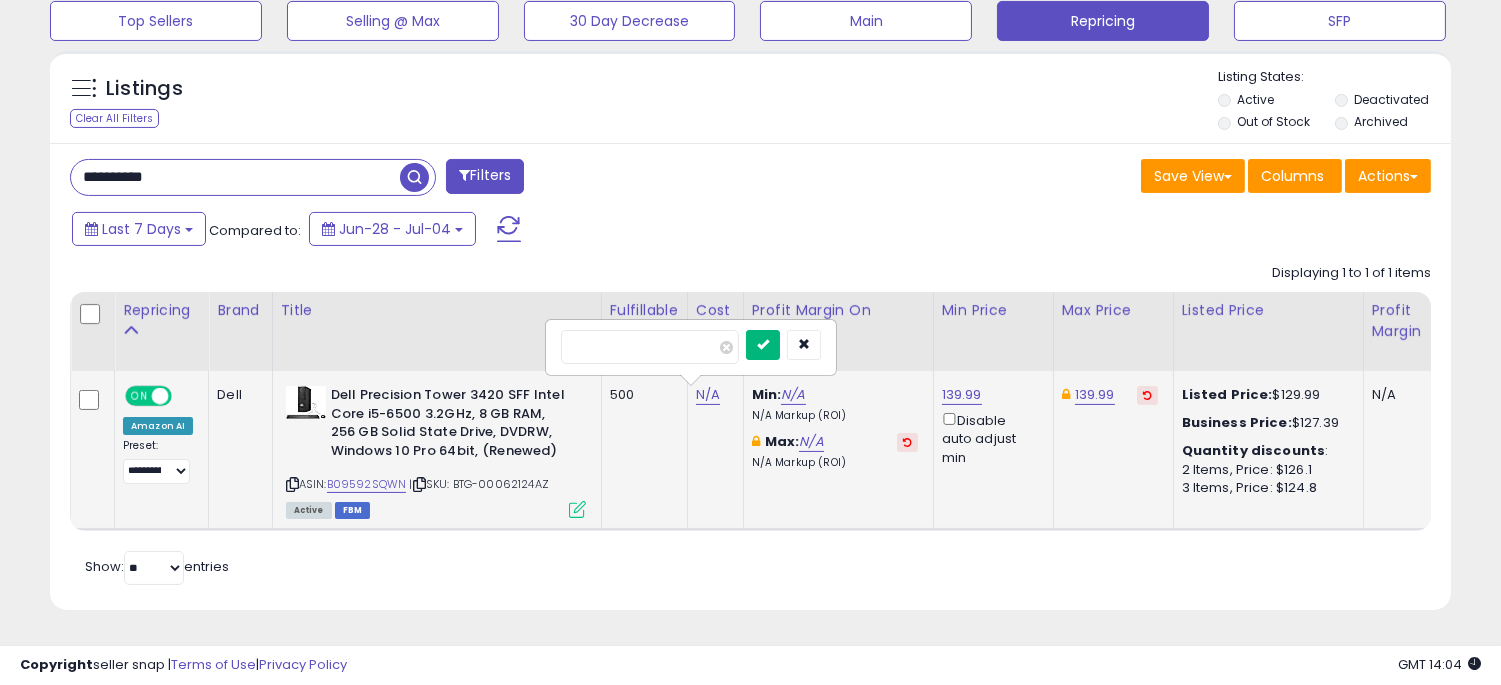 click at bounding box center (763, 345) 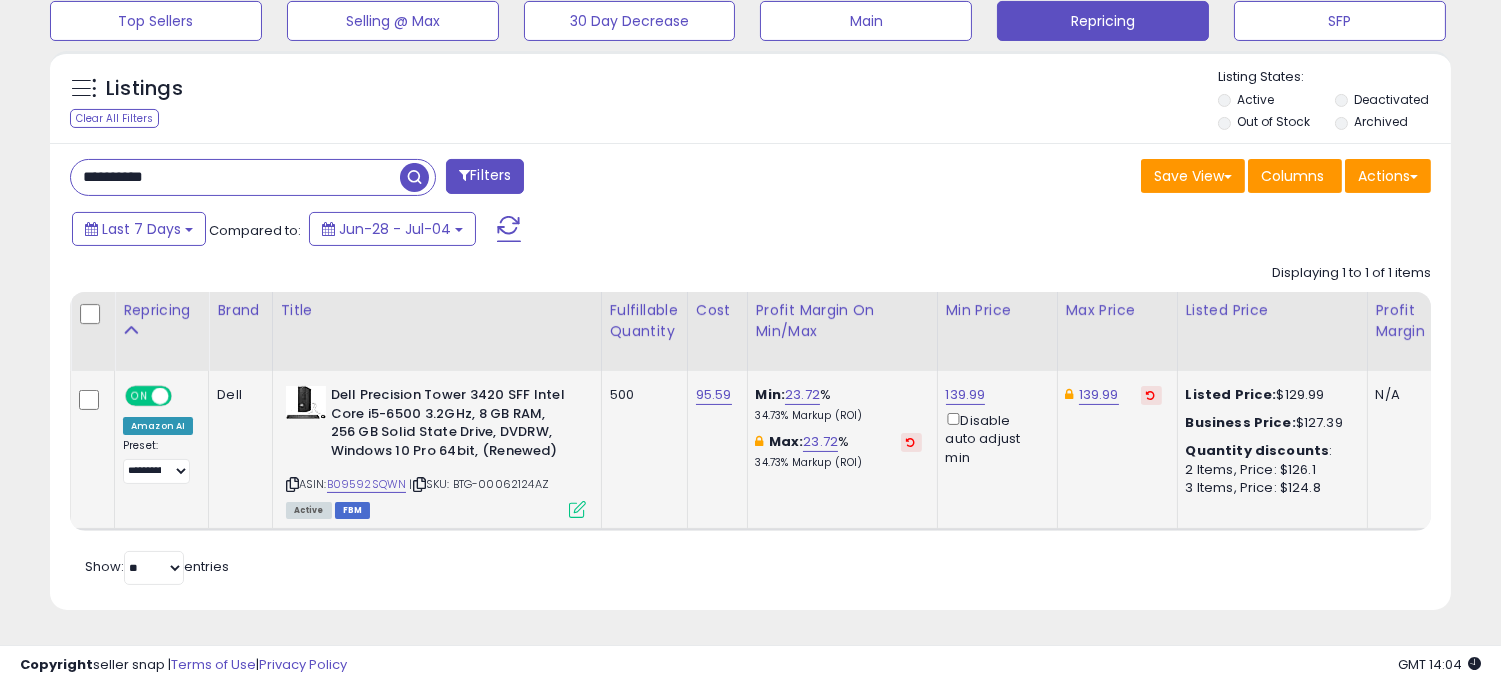 click on "500" 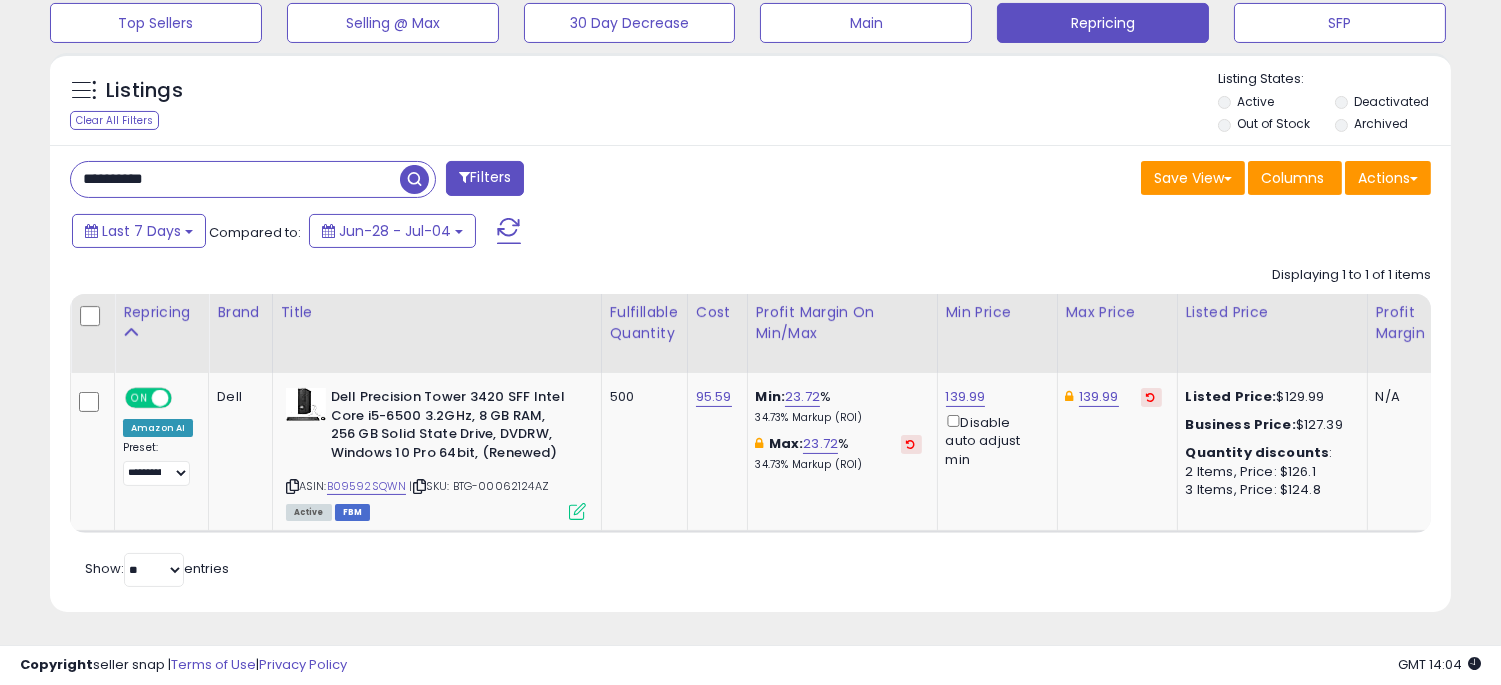 scroll, scrollTop: 676, scrollLeft: 0, axis: vertical 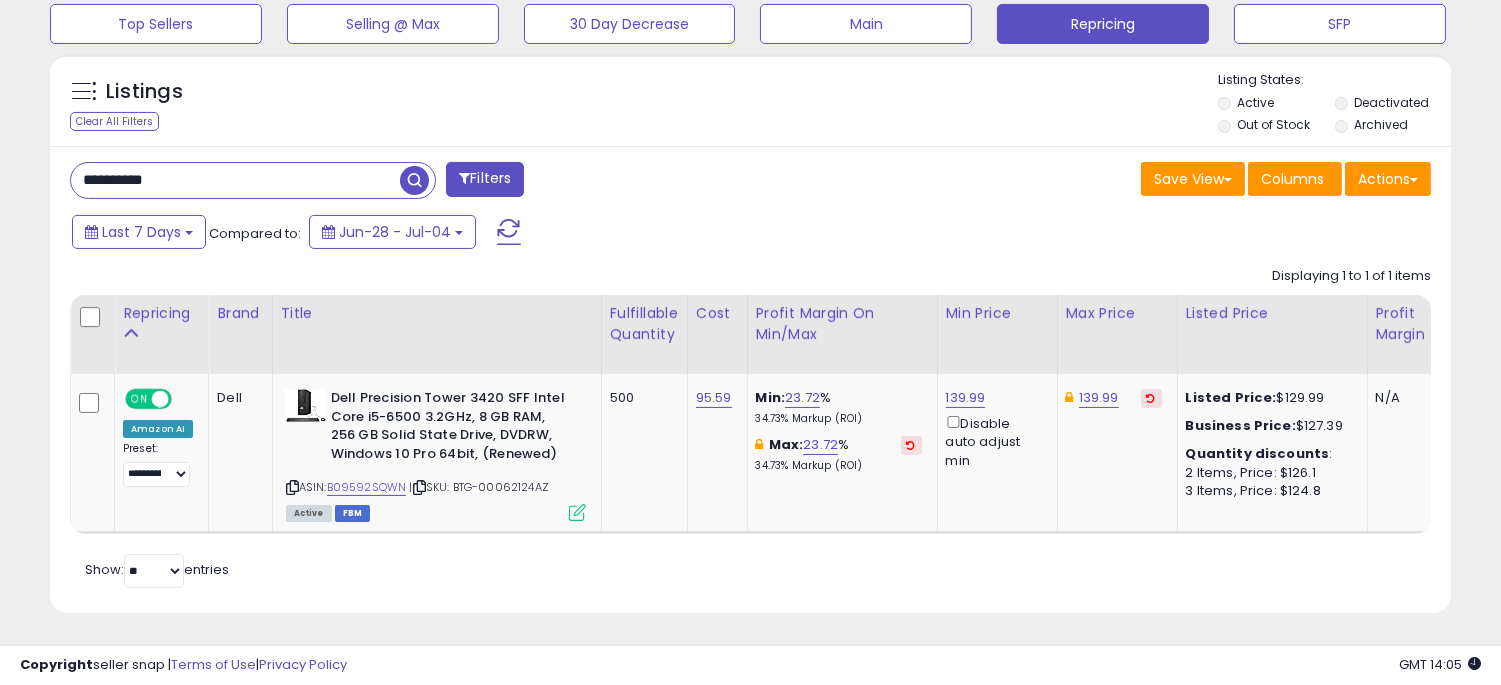 click on "**********" at bounding box center (235, 180) 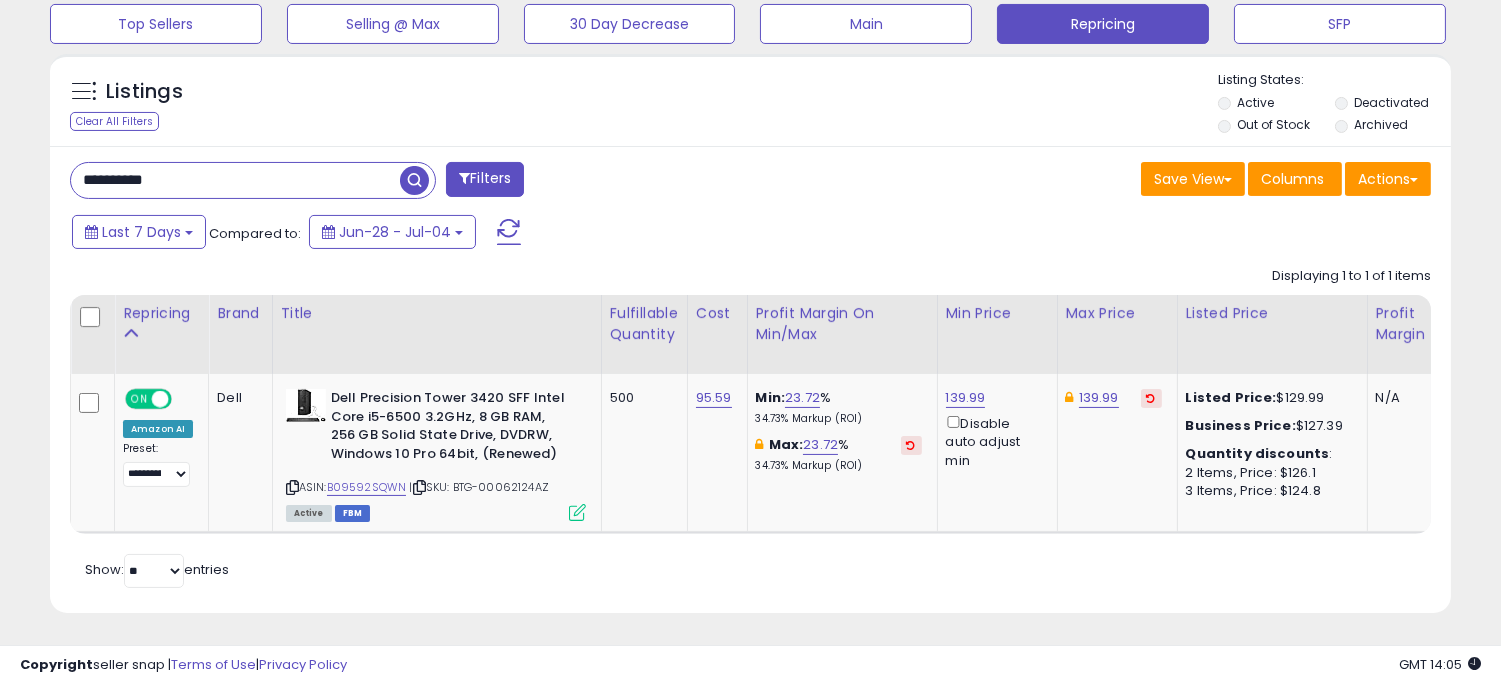 click on "**********" at bounding box center [235, 180] 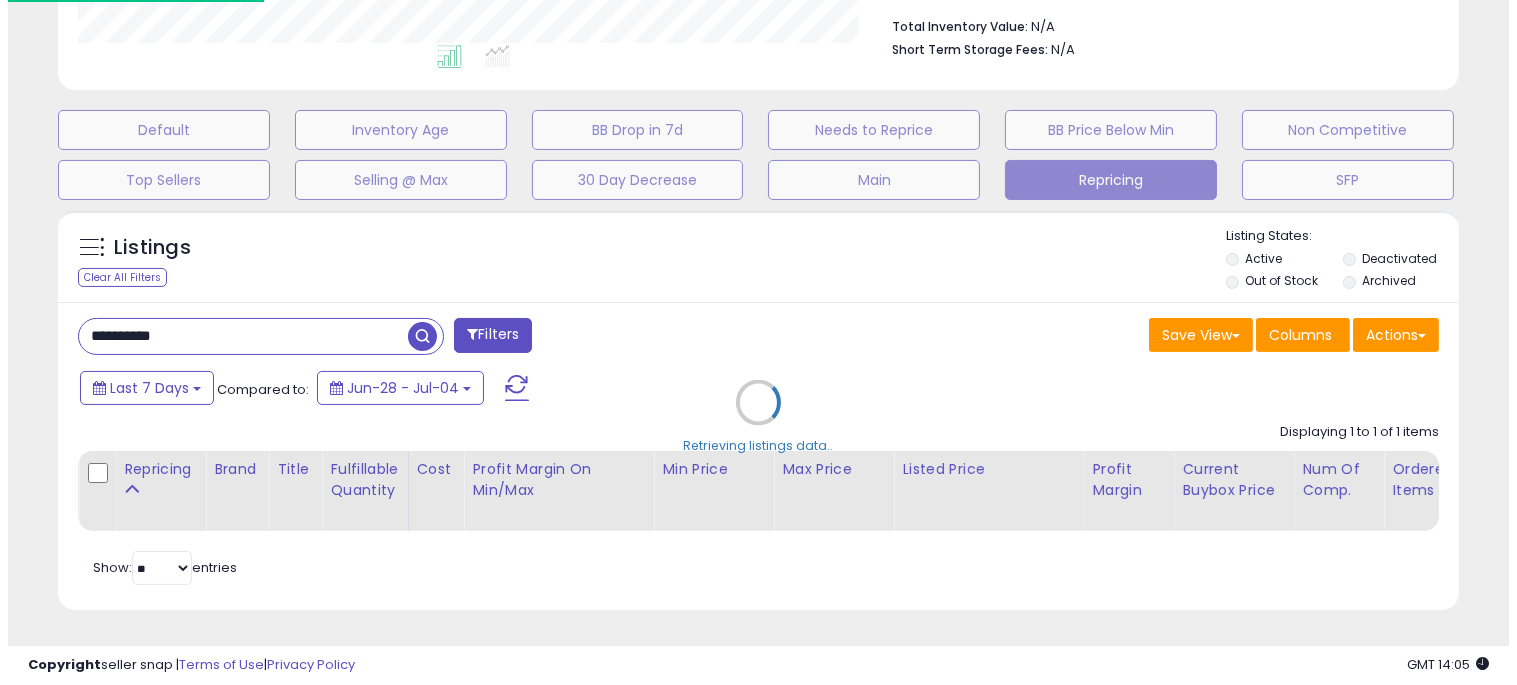 scroll, scrollTop: 537, scrollLeft: 0, axis: vertical 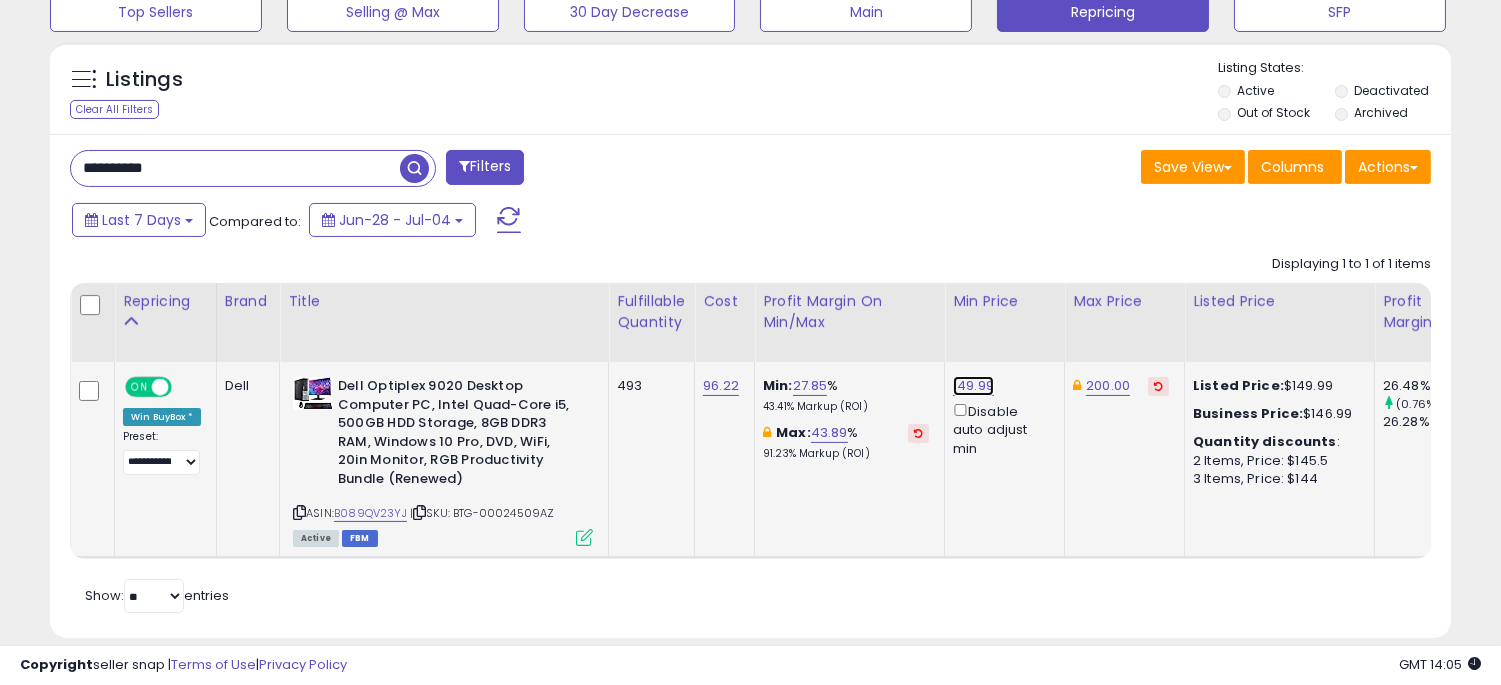 click on "149.99" at bounding box center [973, 386] 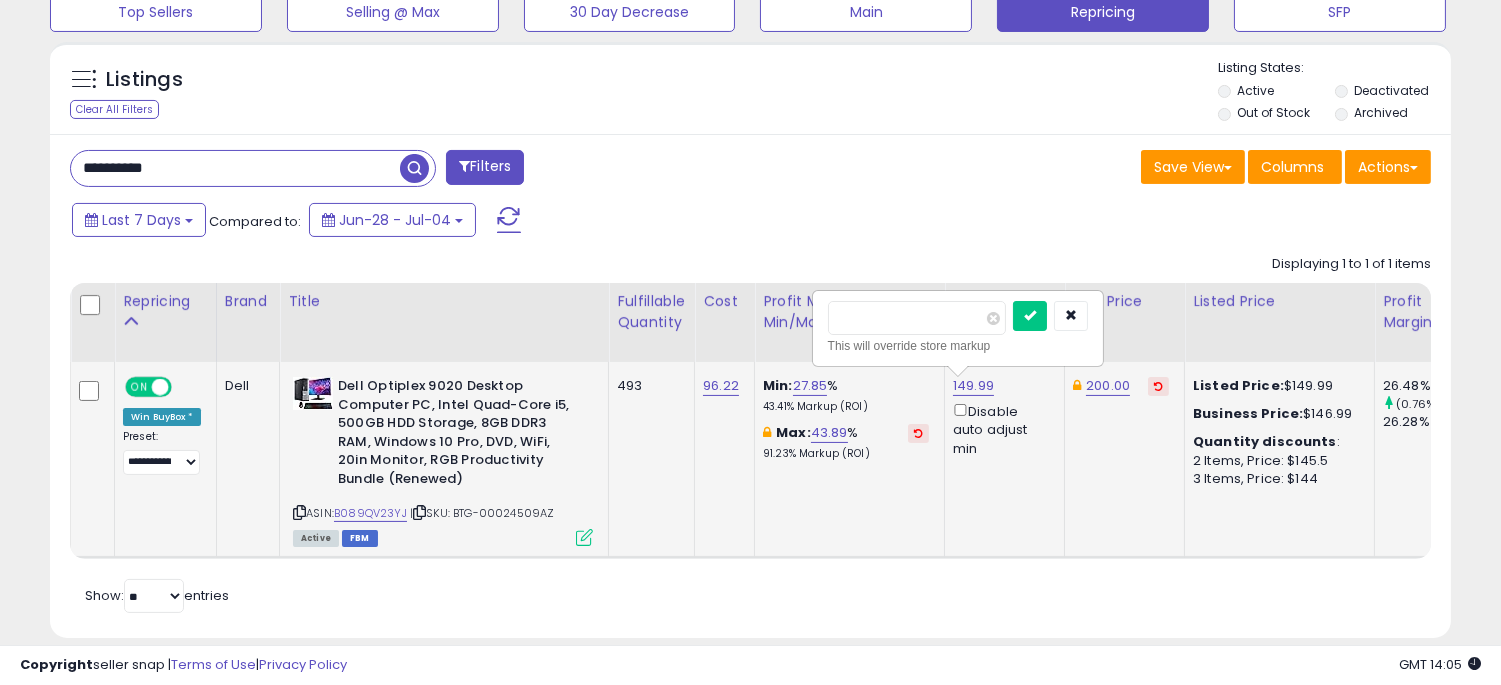click on "******" at bounding box center (917, 318) 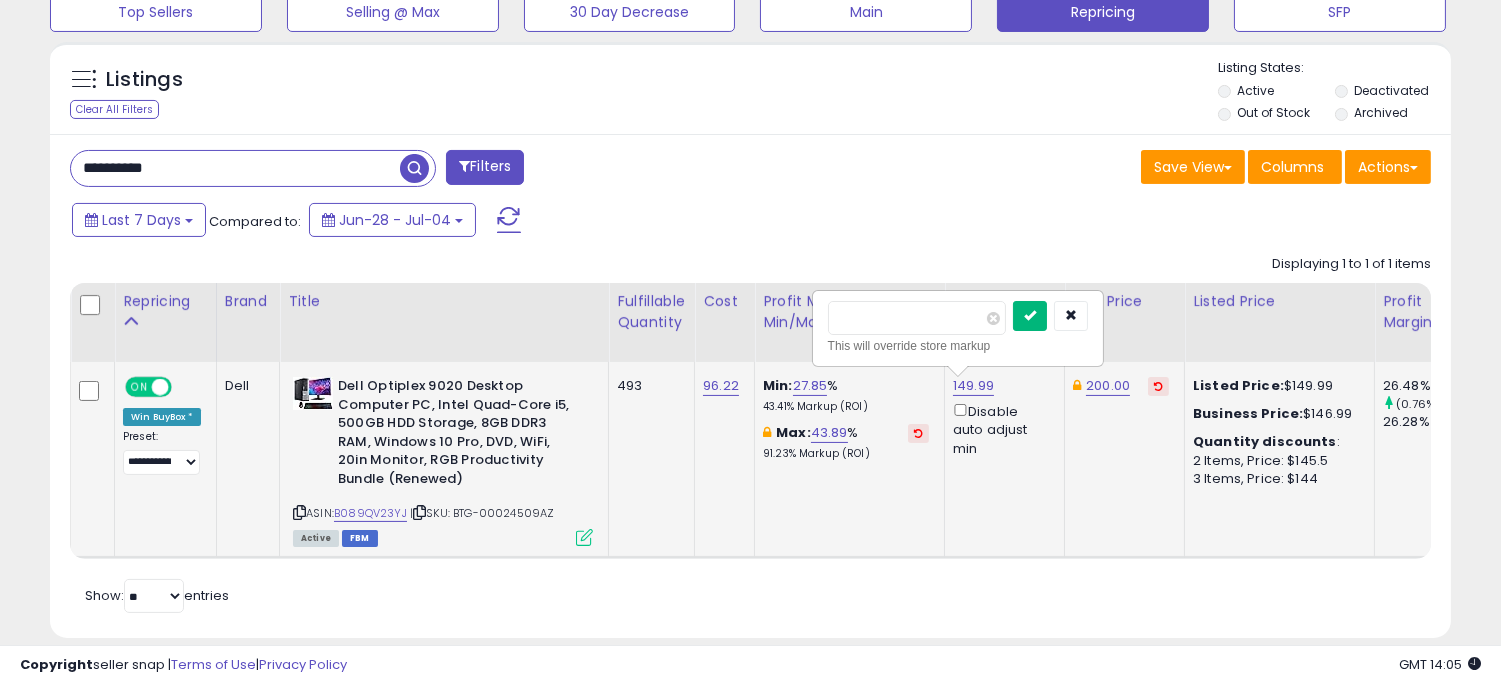 type on "******" 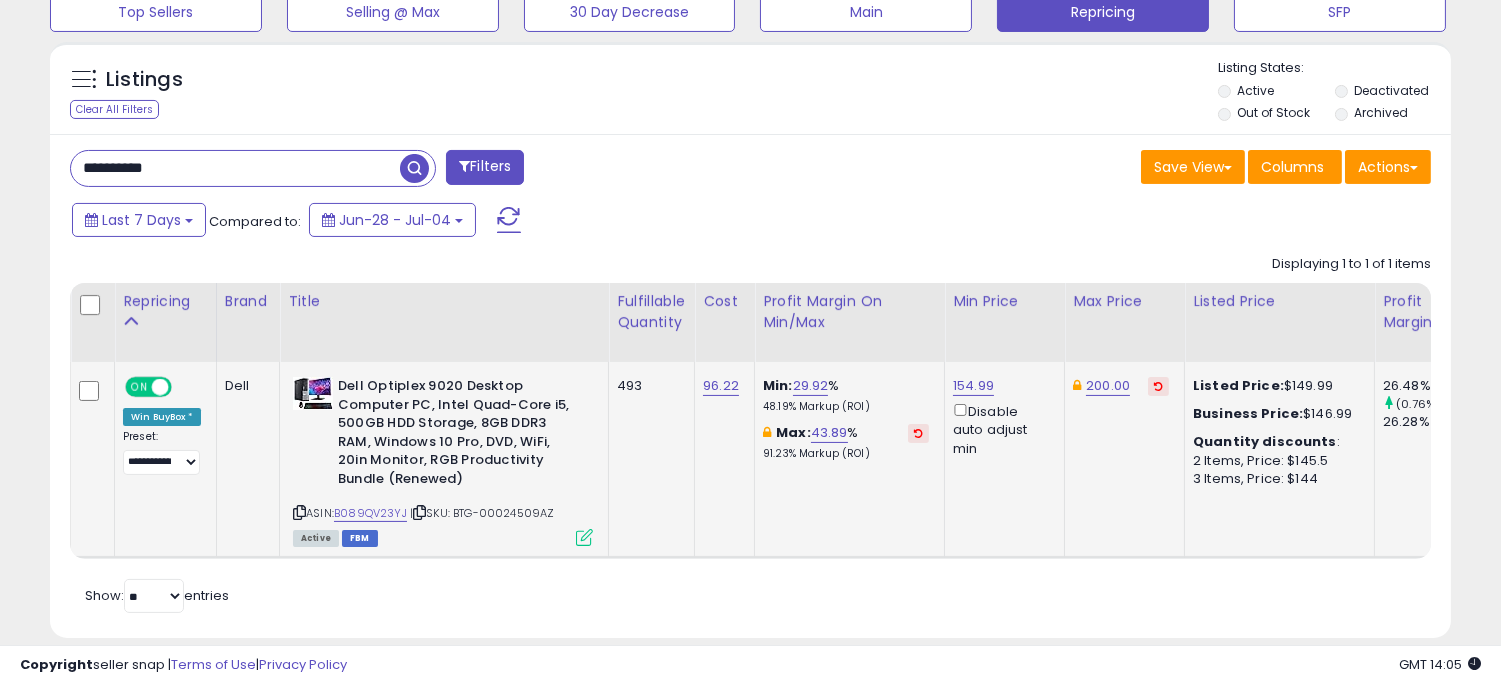 click on "Last 7 Days
Compared to:
Jun-28 - Jul-04" at bounding box center (577, 222) 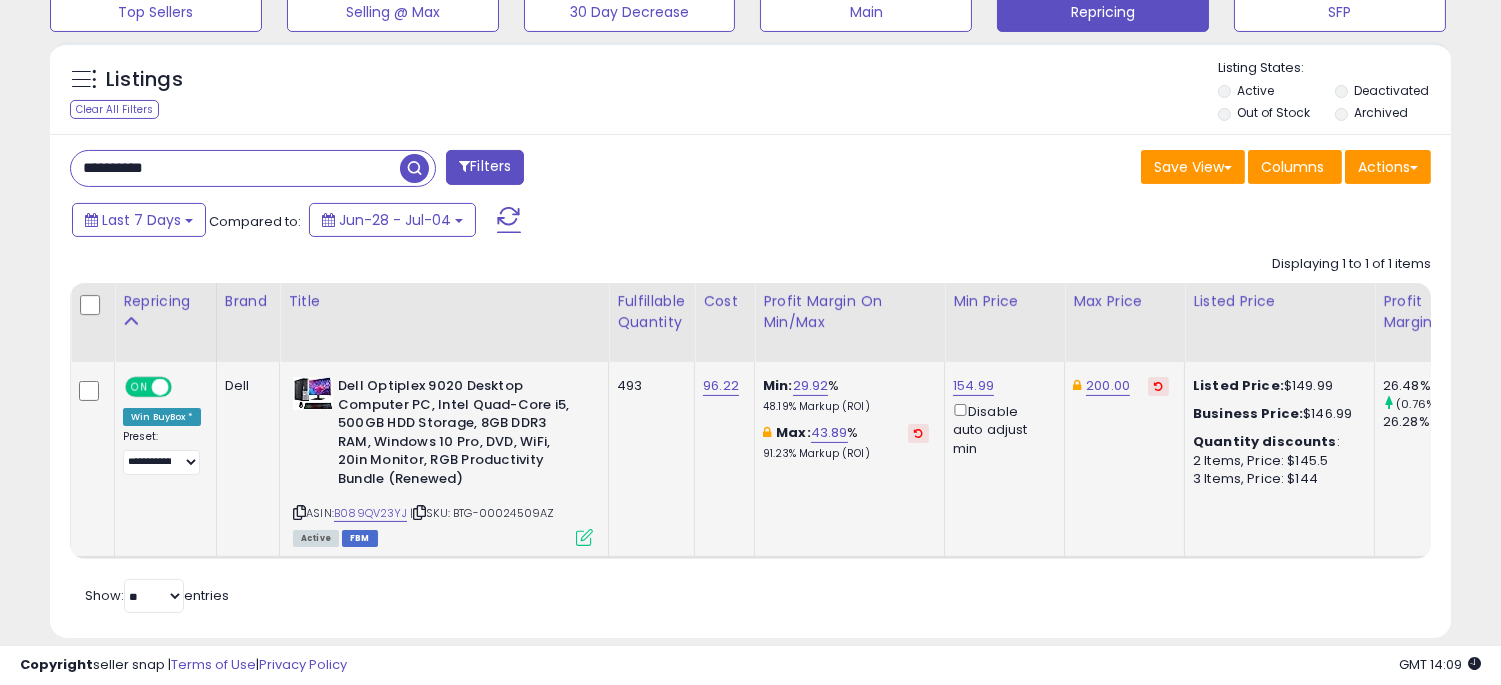 click on "**********" at bounding box center (235, 168) 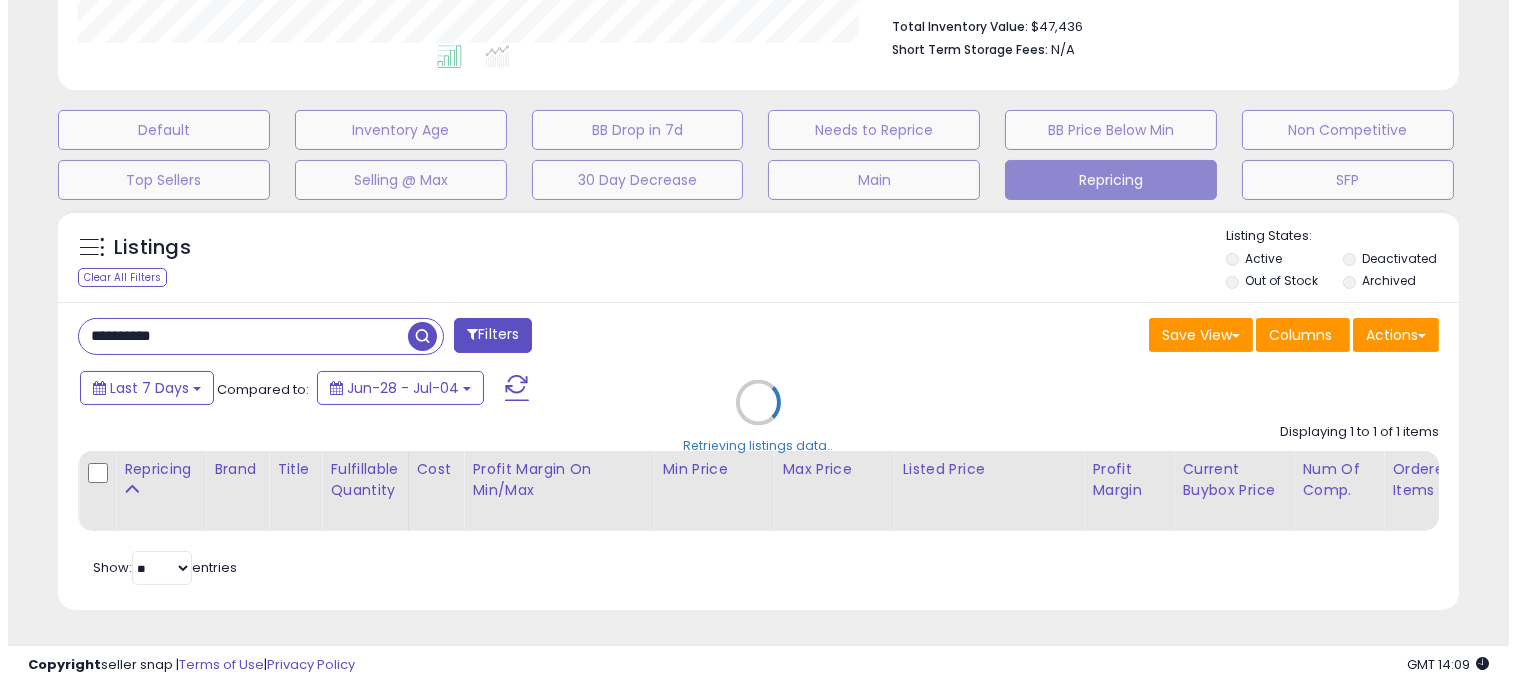scroll, scrollTop: 537, scrollLeft: 0, axis: vertical 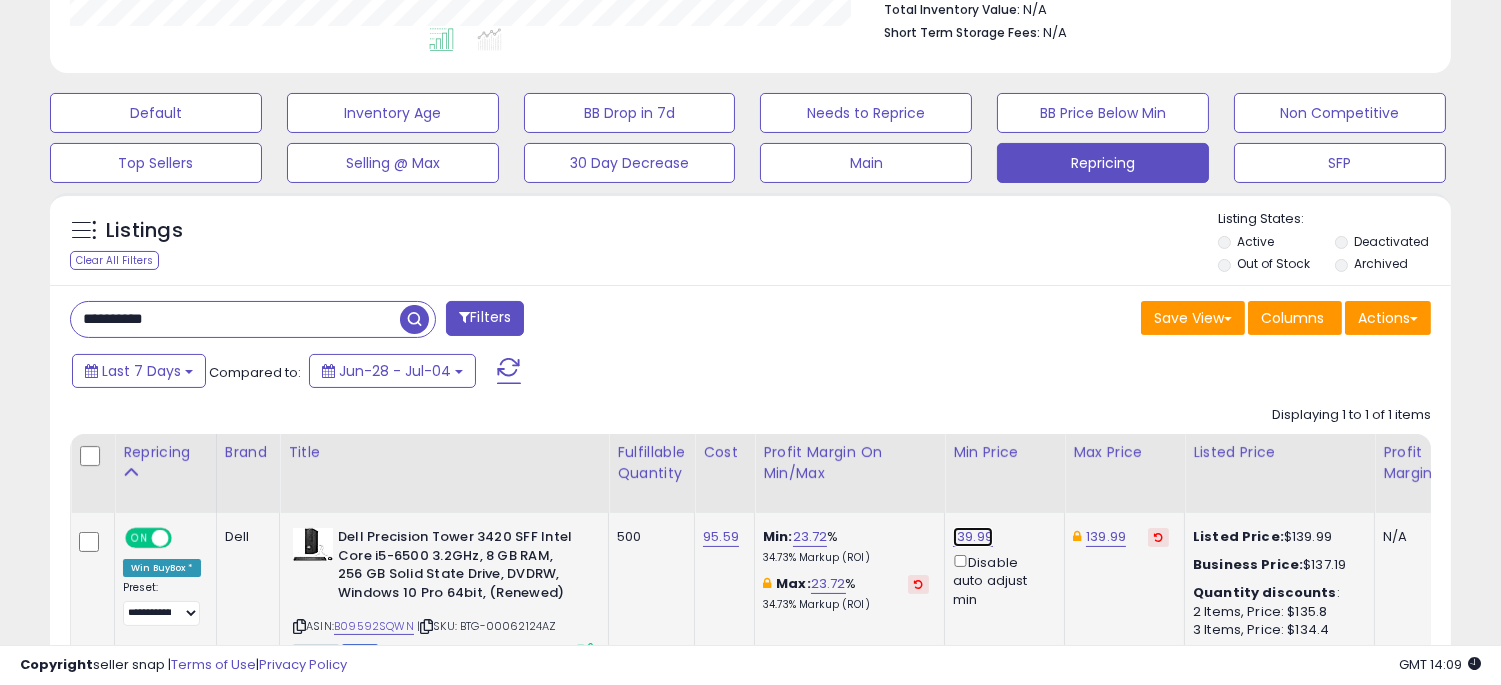 click on "139.99" at bounding box center [973, 537] 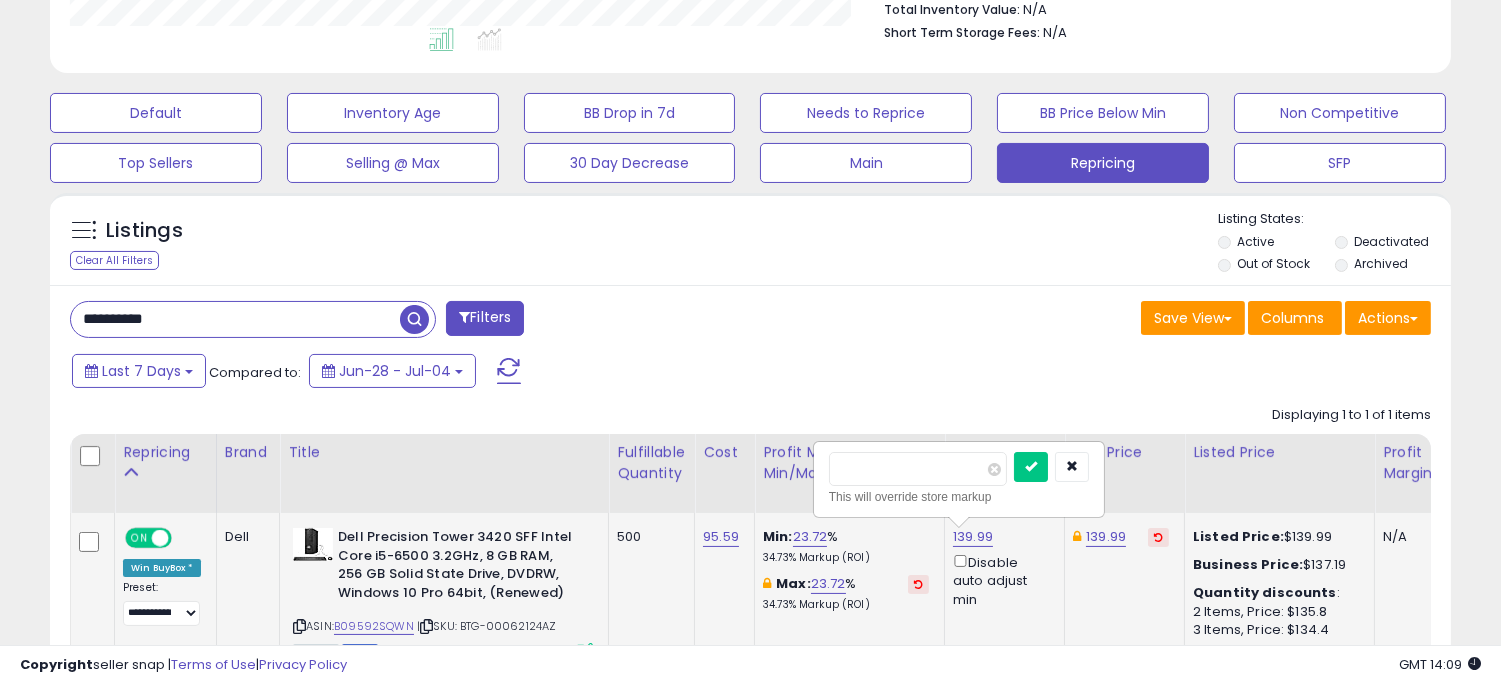 click on "******" at bounding box center [918, 469] 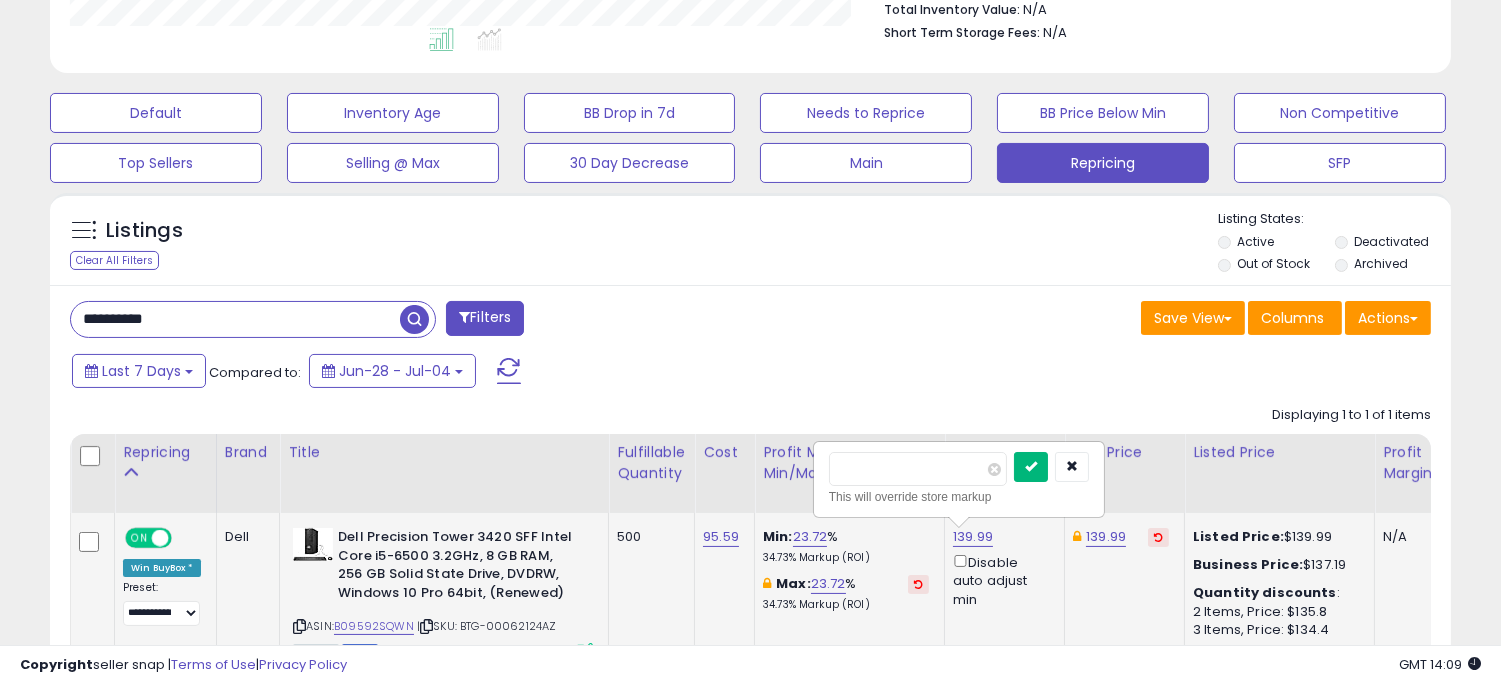 type on "******" 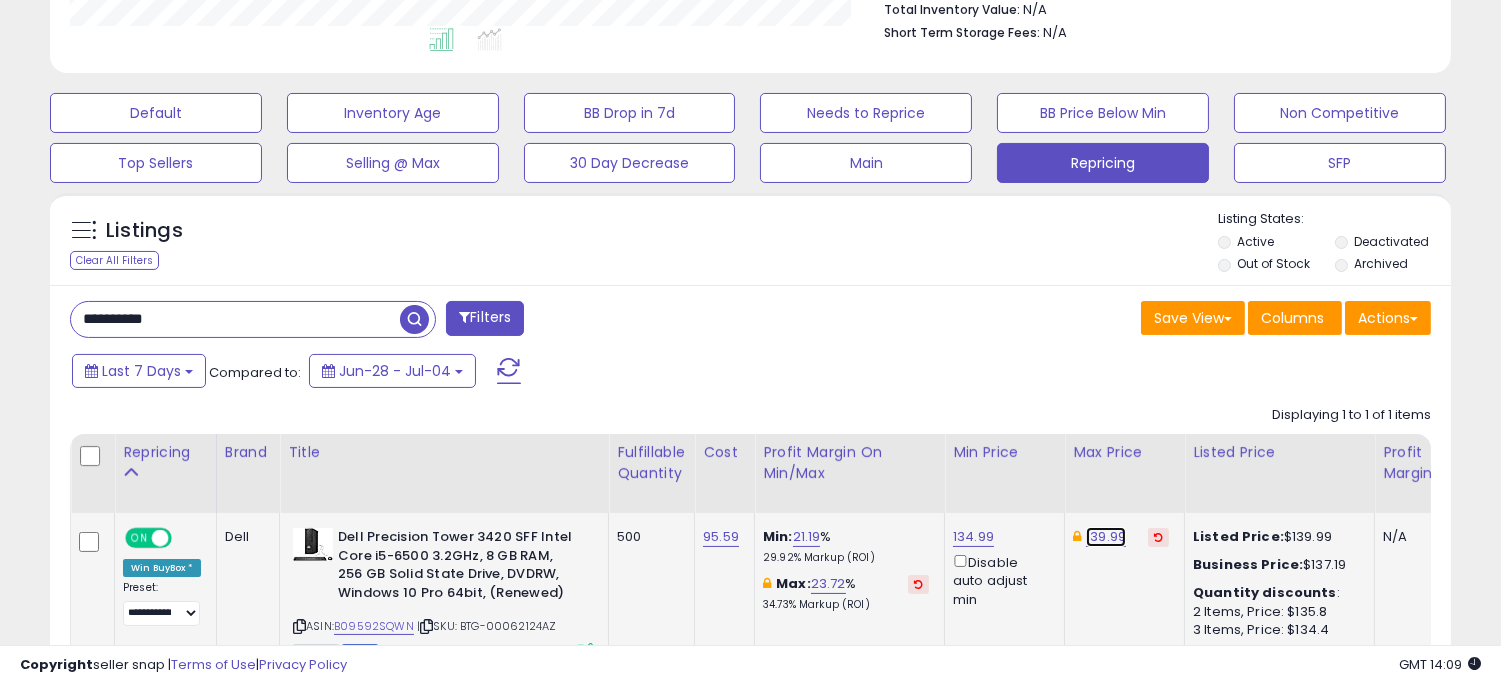 click on "139.99" at bounding box center (1106, 537) 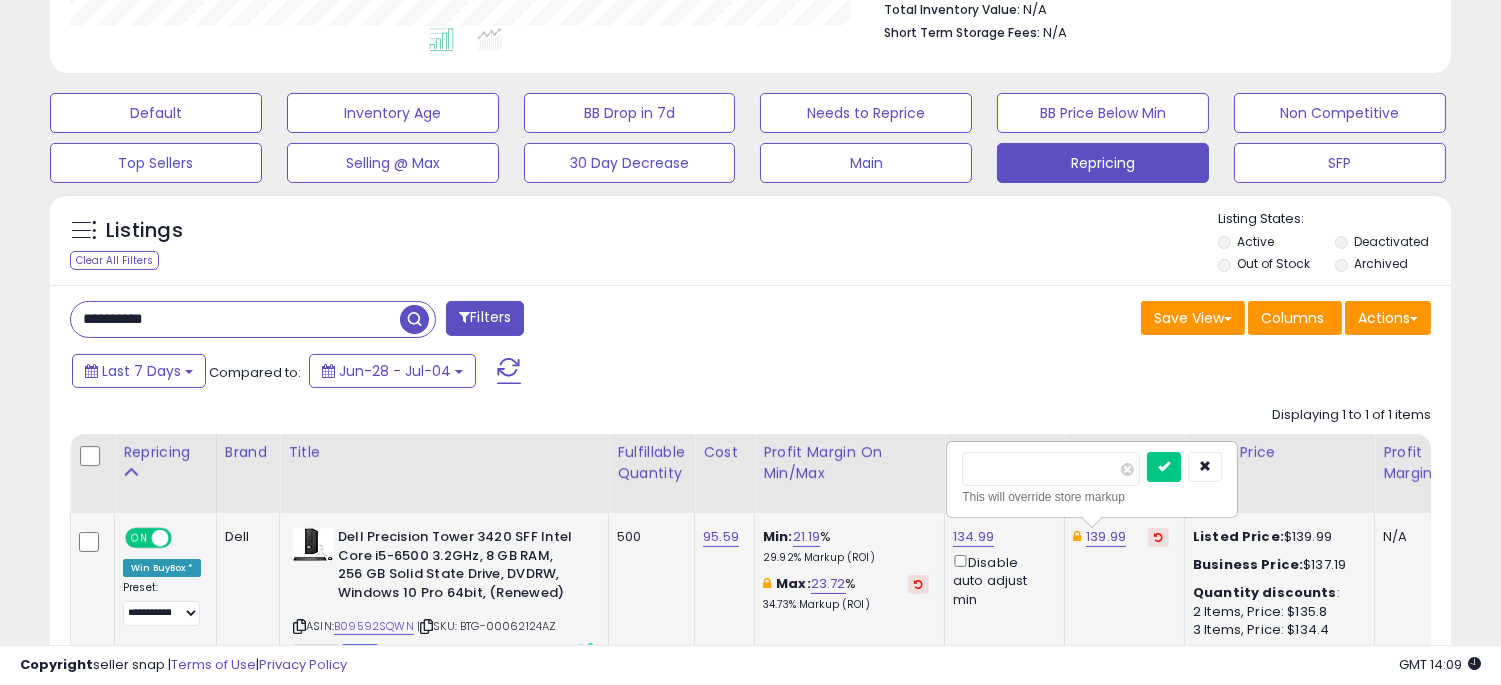 click on "******" at bounding box center (1051, 469) 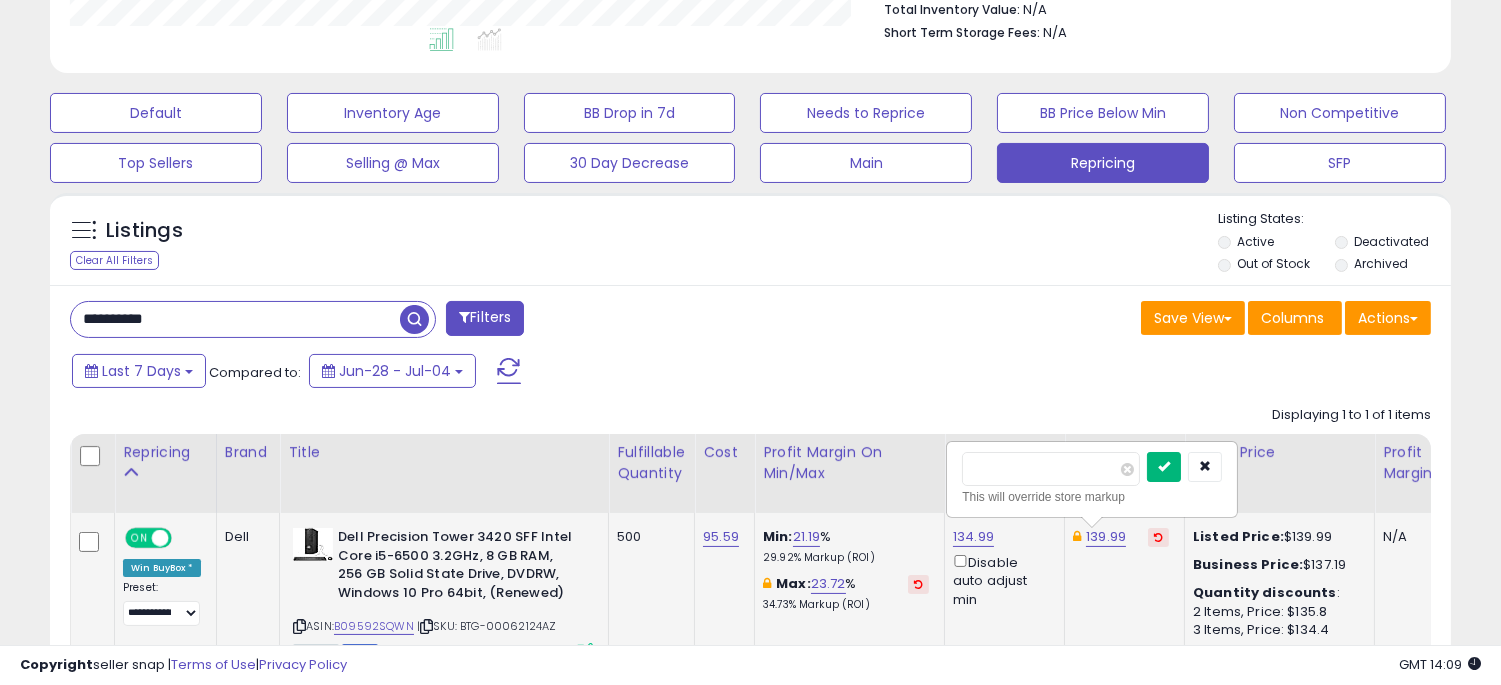 type on "******" 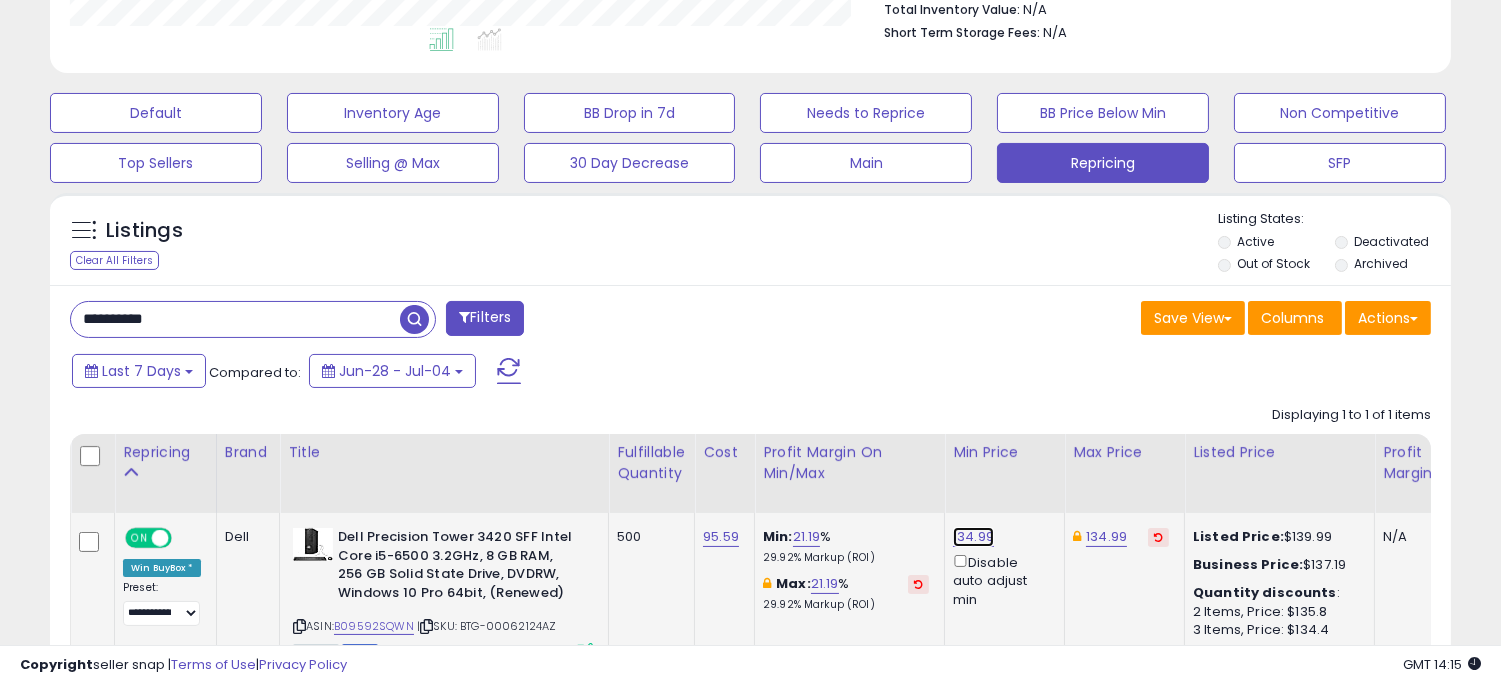 click on "134.99" at bounding box center [973, 537] 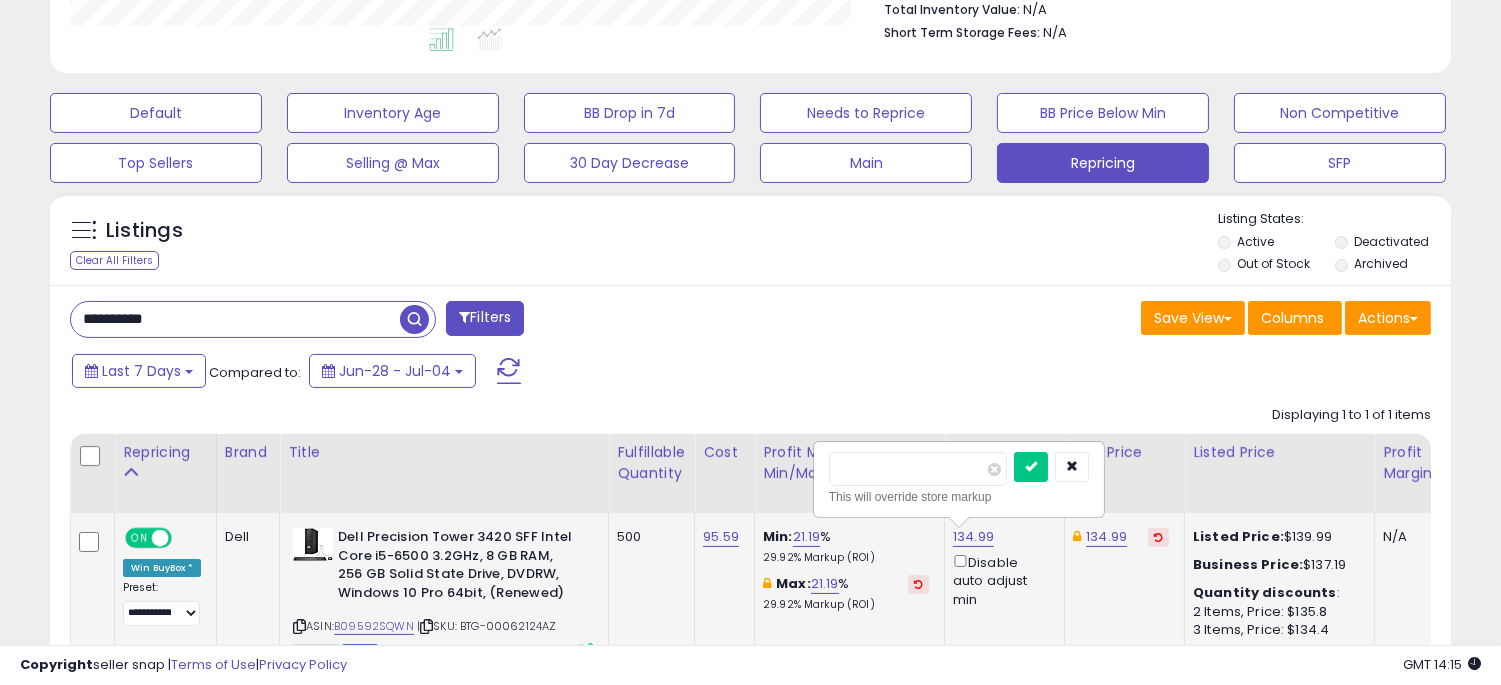 click on "******" at bounding box center [918, 469] 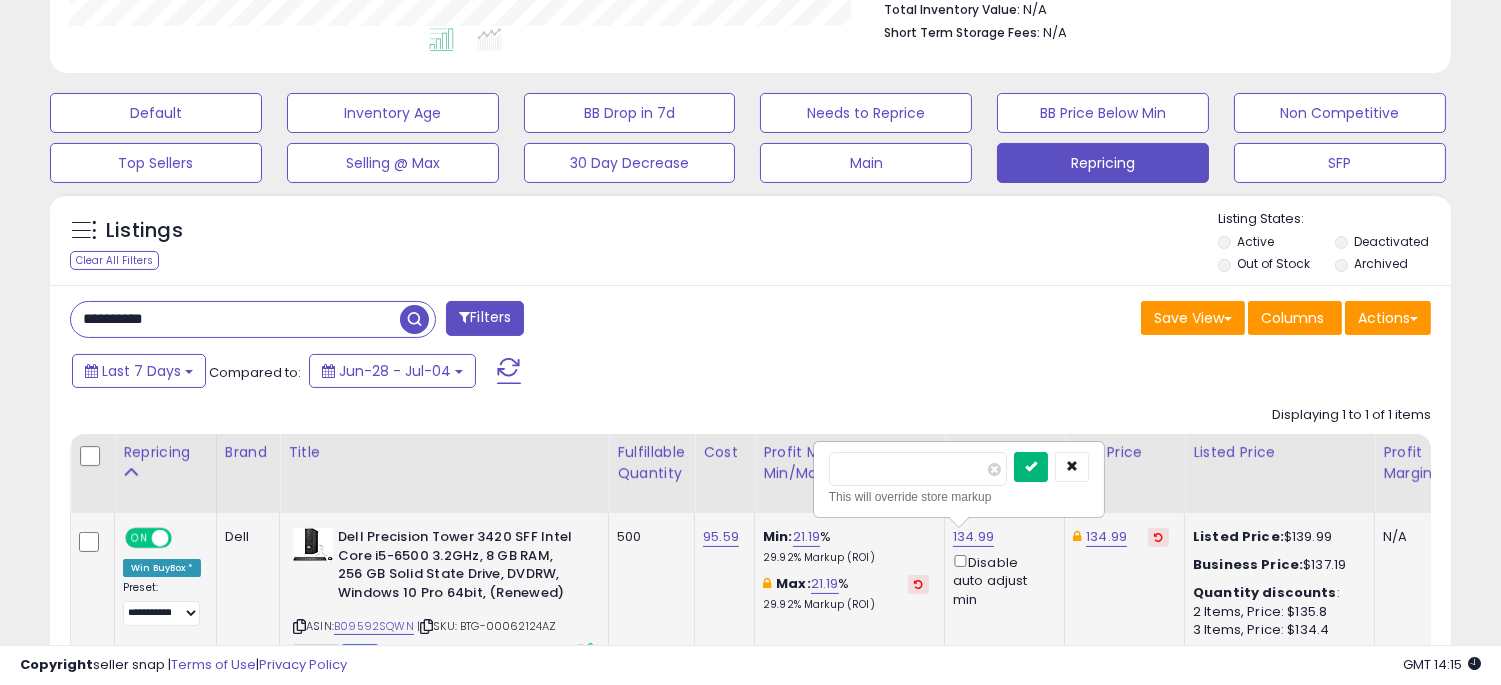 type on "******" 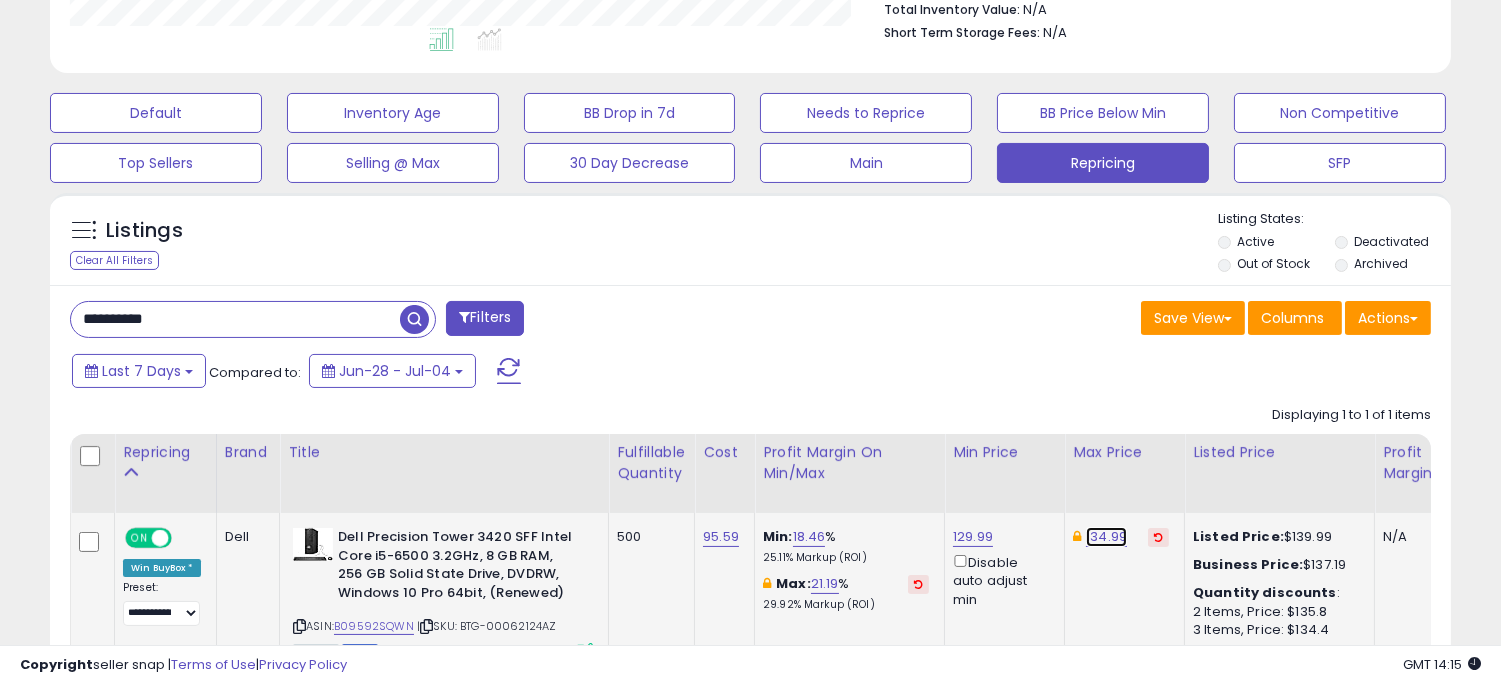 click on "134.99" at bounding box center [1106, 537] 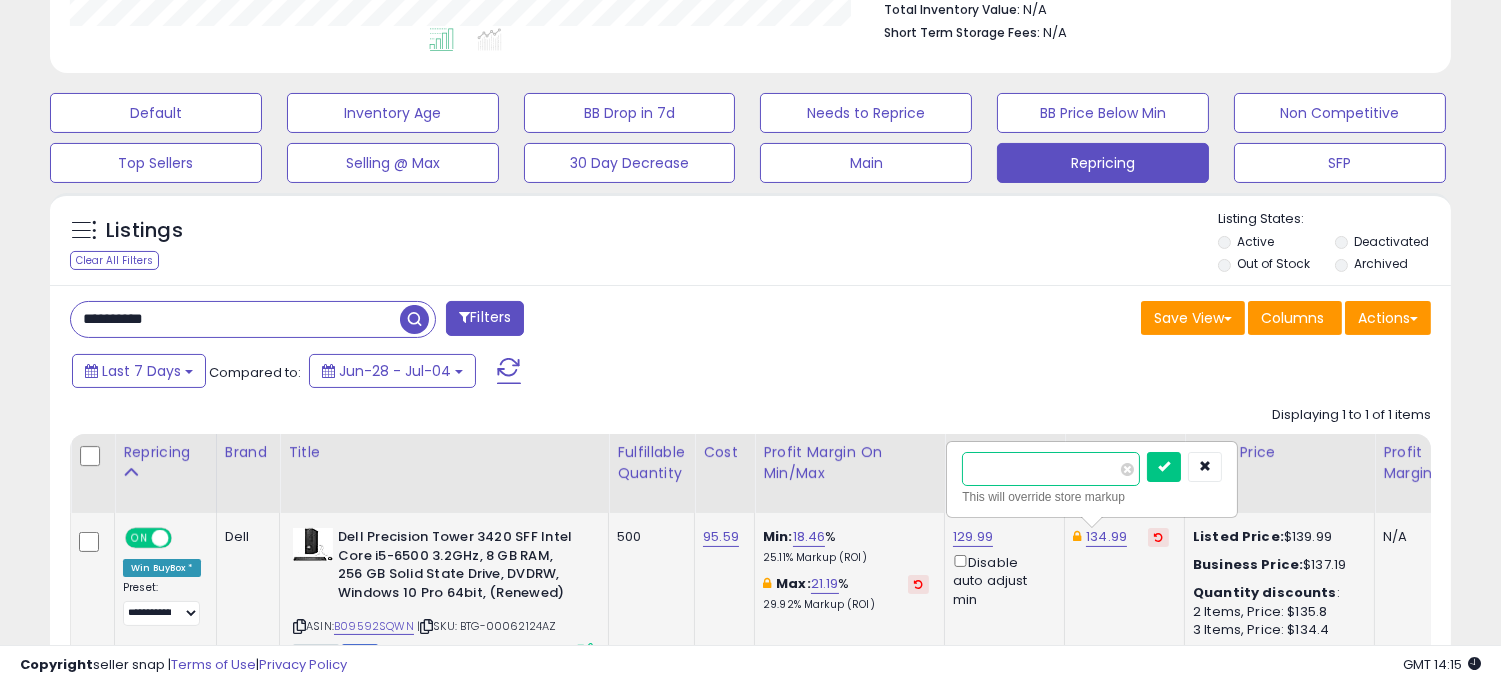 click on "******" at bounding box center (1051, 469) 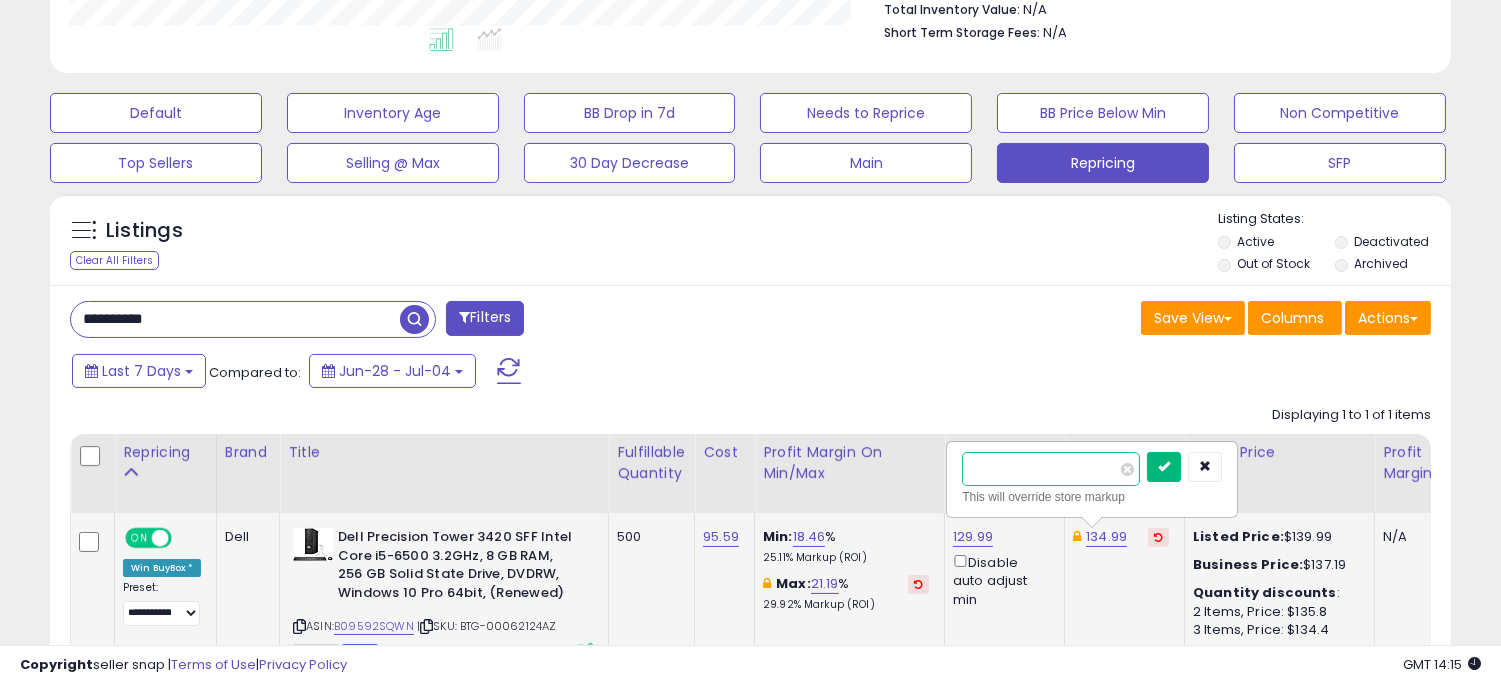 type on "******" 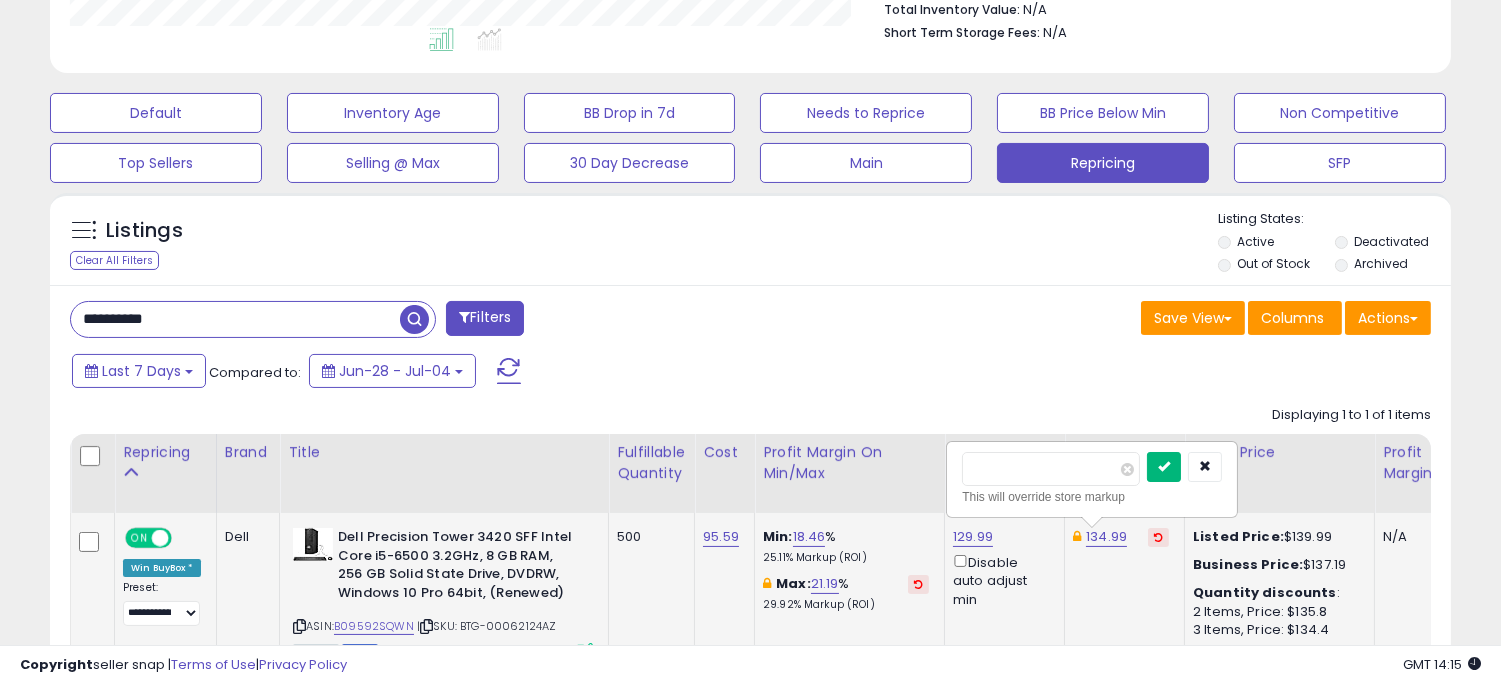 click at bounding box center (1164, 467) 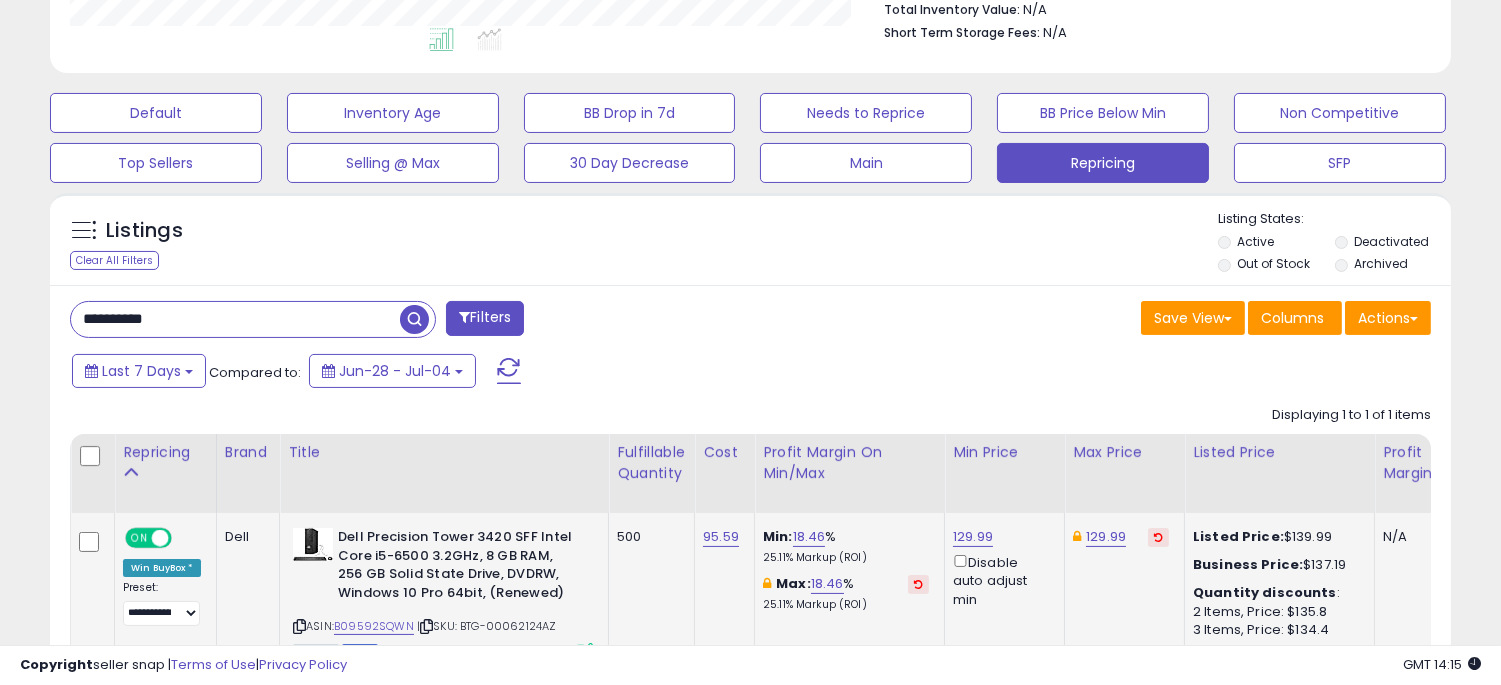 click on "Save View
Save As New View
Update Current View
Columns
Actions
Import  Export Visible Columns" at bounding box center [1099, 320] 